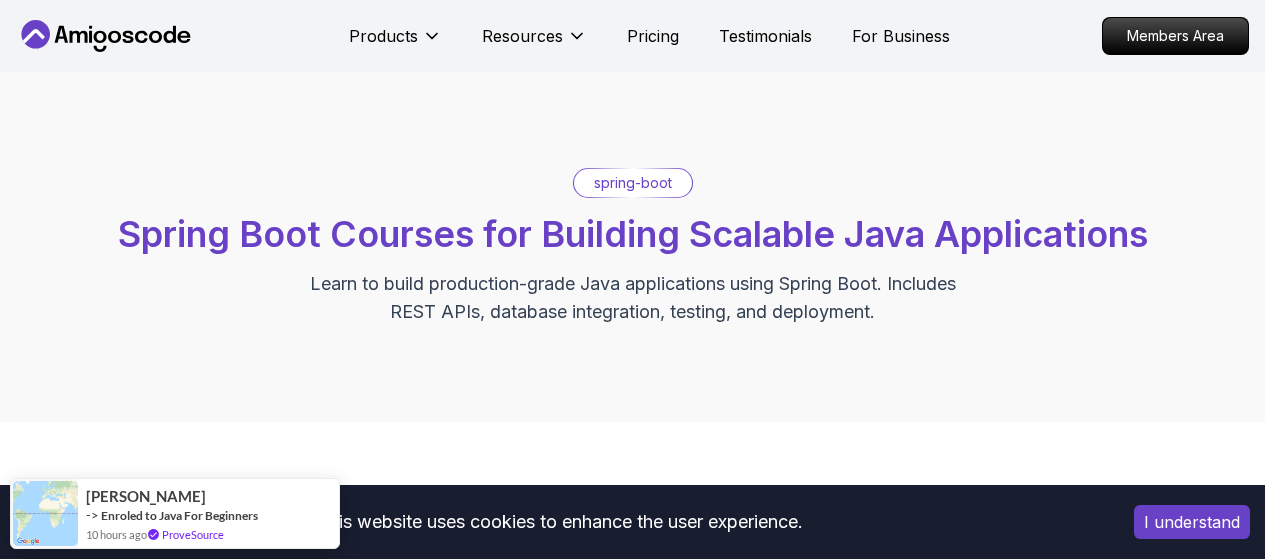 scroll, scrollTop: 0, scrollLeft: 0, axis: both 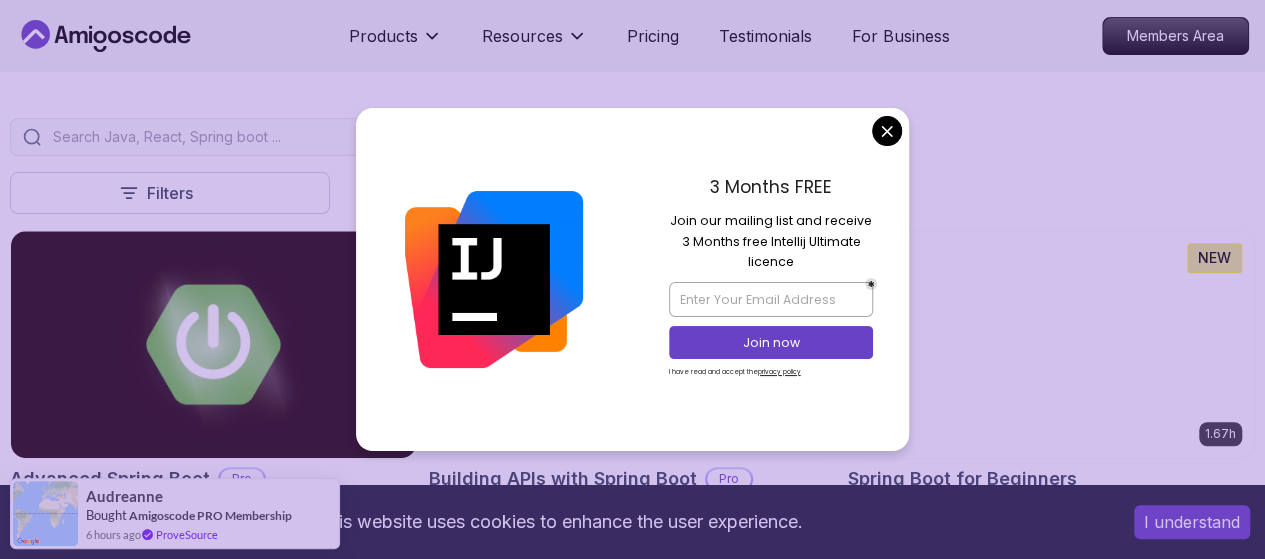 click at bounding box center [632, 137] 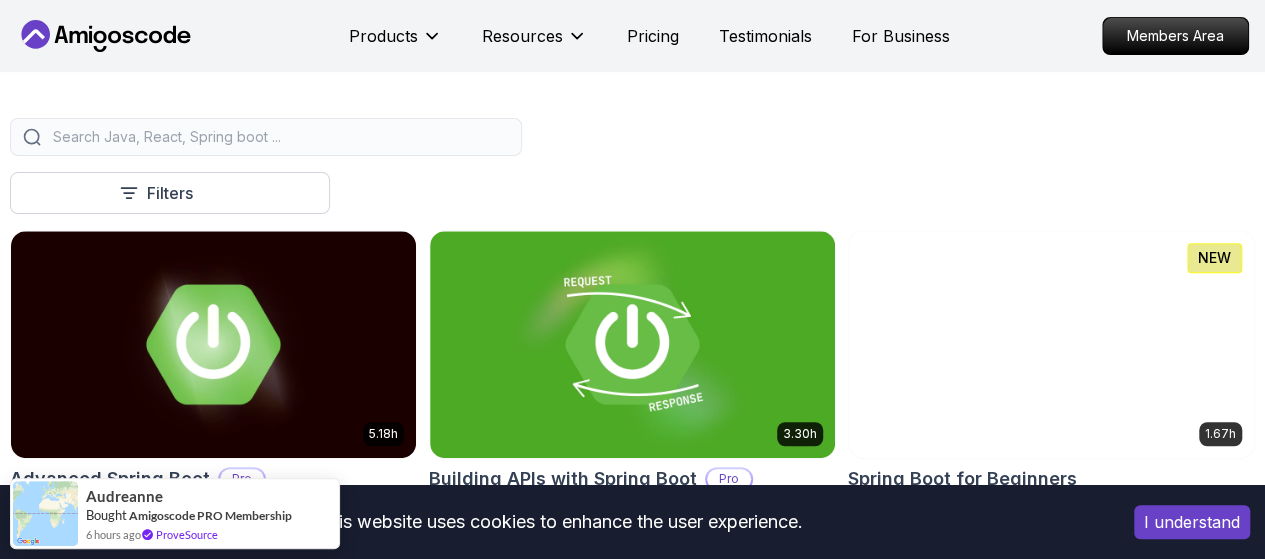 click on "This website uses cookies to enhance the user experience. I understand Products Resources Pricing Testimonials For Business Members Area Products Resources Pricing Testimonials For Business Members Area spring-boot Spring Boot Courses for Building Scalable Java Applications Learn to build production-grade Java applications using Spring Boot. Includes REST APIs, database integration, testing, and deployment. Filters Filters Type Course Build Price Pro Free Instructors Nelson Djalo Richard Abz Duration 0-1 Hour 1-3 Hours +3 Hours Track Front End Back End Dev Ops Full Stack Level Junior Mid-level Senior 5.18h Advanced Spring Boot Pro Dive deep into Spring Boot with our advanced course, designed to take your skills from intermediate to expert level. 3.30h Building APIs with Spring Boot Pro Learn to build robust, scalable APIs with Spring Boot, mastering REST principles, JSON handling, and embedded server configuration. 1.67h NEW Spring Boot for Beginners 6.65h NEW Spring Data JPA Pro 2.73h JUST RELEASED Pro 1.45h" at bounding box center (632, 1439) 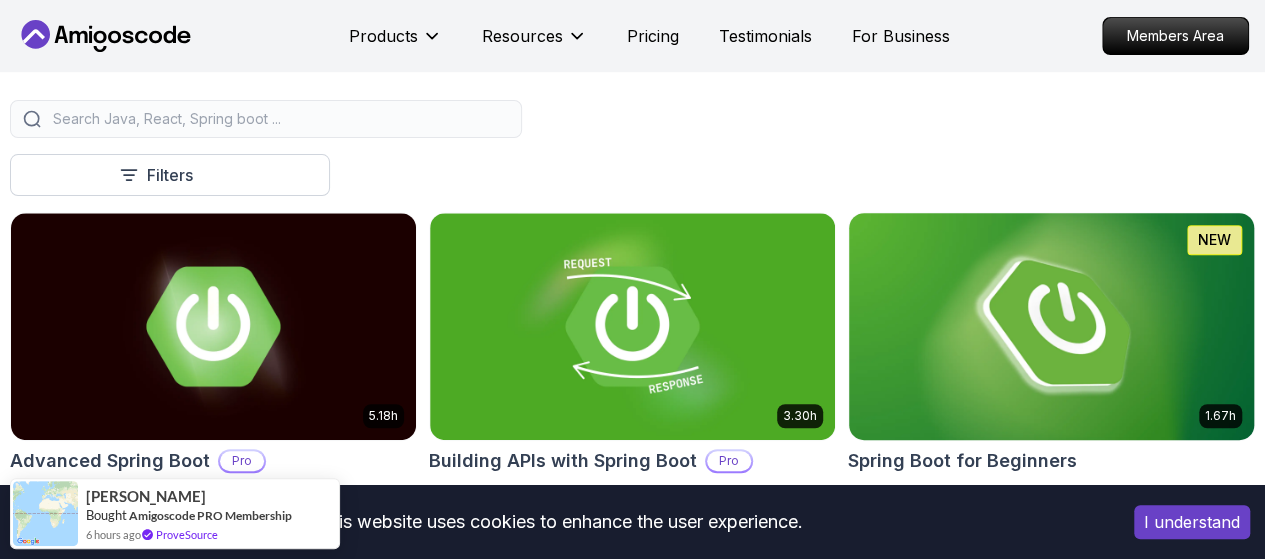 scroll, scrollTop: 400, scrollLeft: 0, axis: vertical 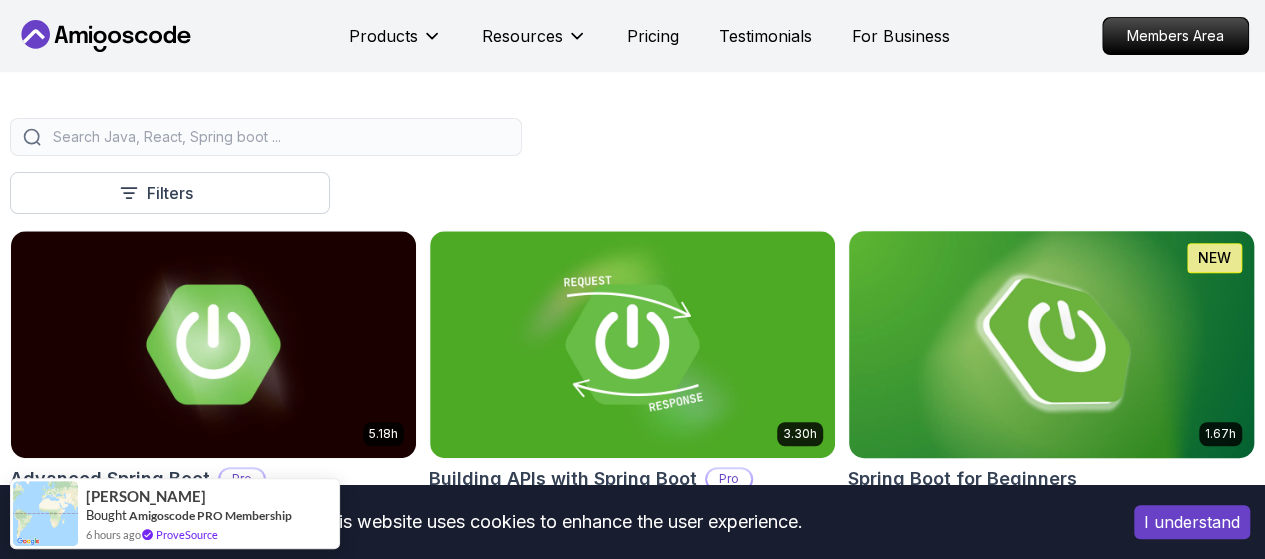 click on "Spring Boot for Beginners" at bounding box center (962, 479) 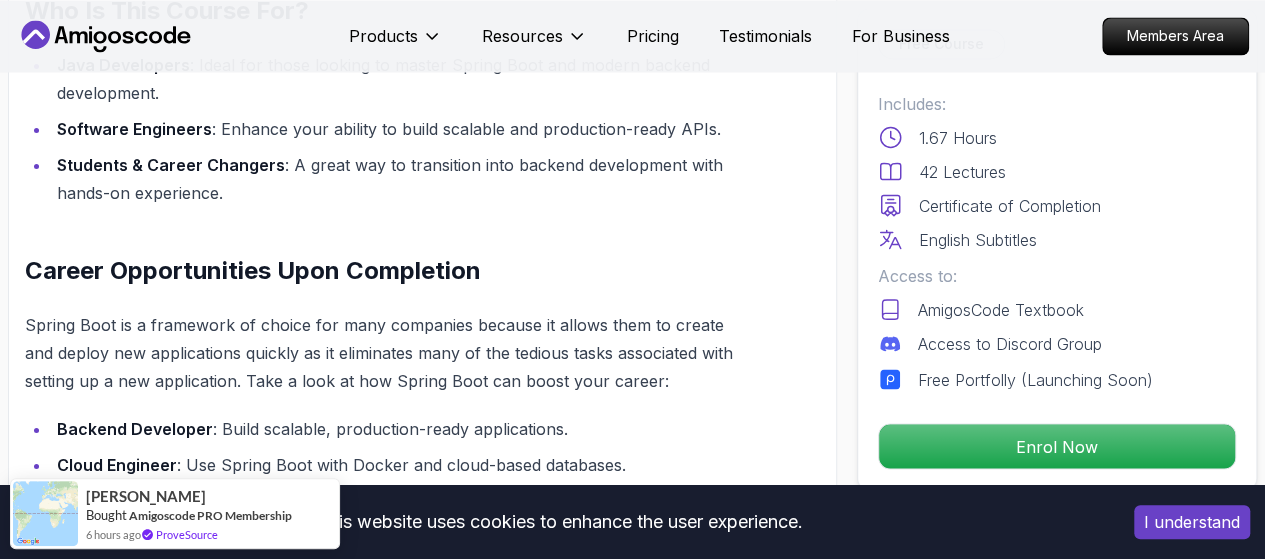 scroll, scrollTop: 1800, scrollLeft: 0, axis: vertical 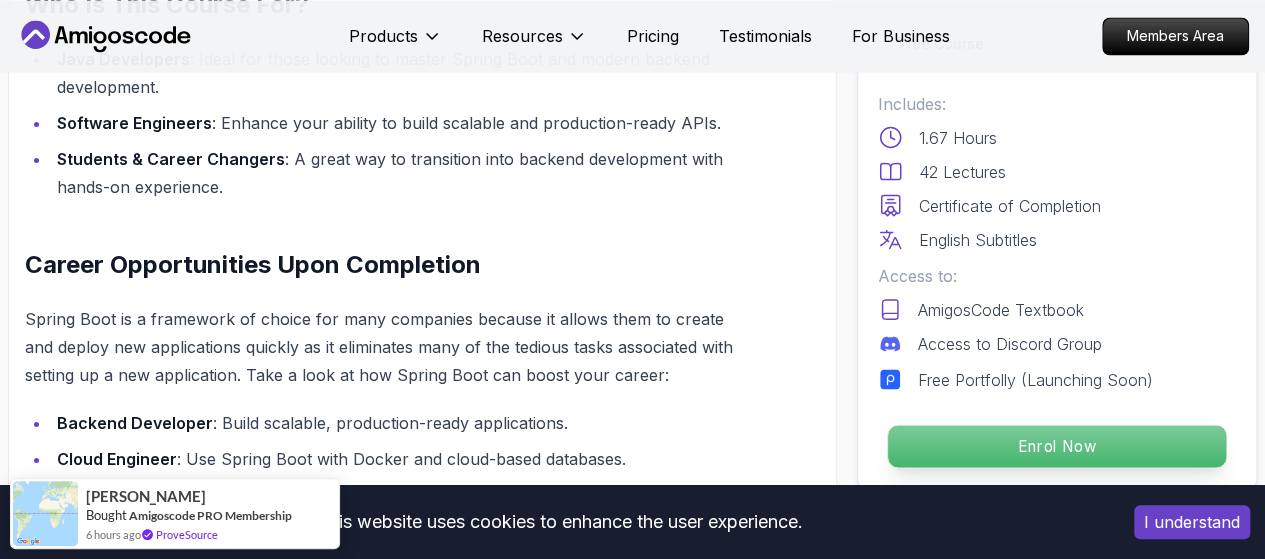 click on "Enrol Now" at bounding box center (1057, 446) 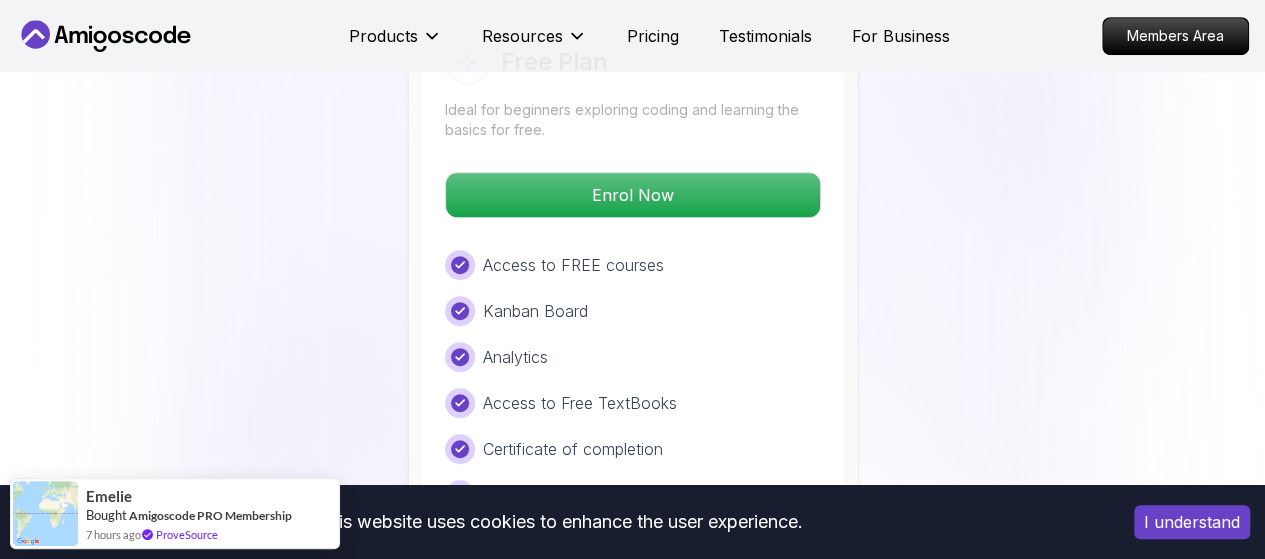 scroll, scrollTop: 4115, scrollLeft: 0, axis: vertical 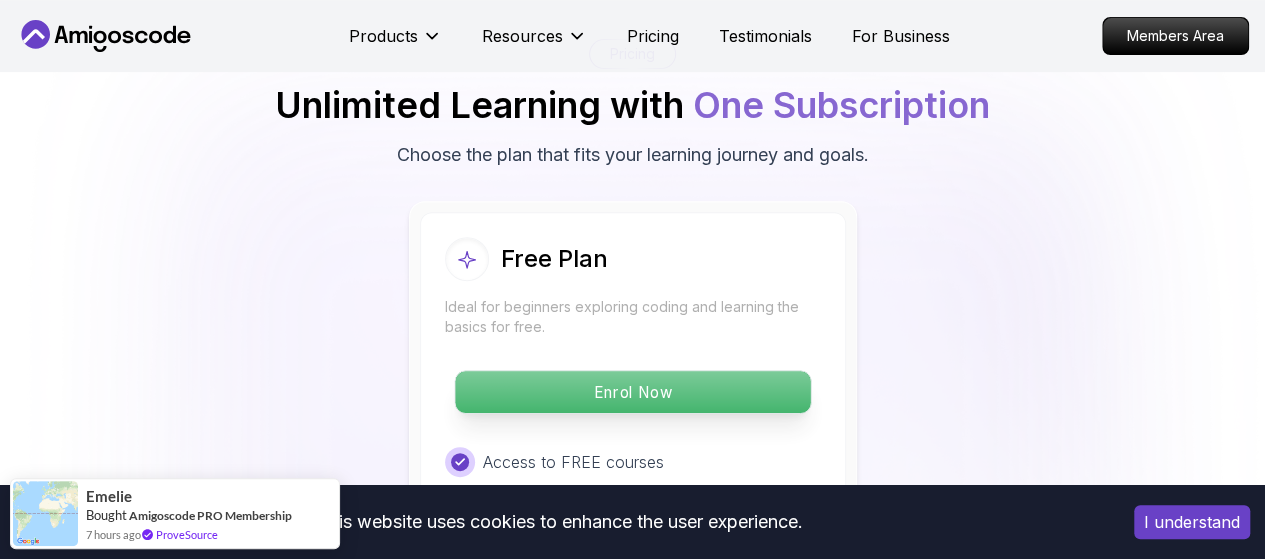 click on "Enrol Now" at bounding box center (632, 392) 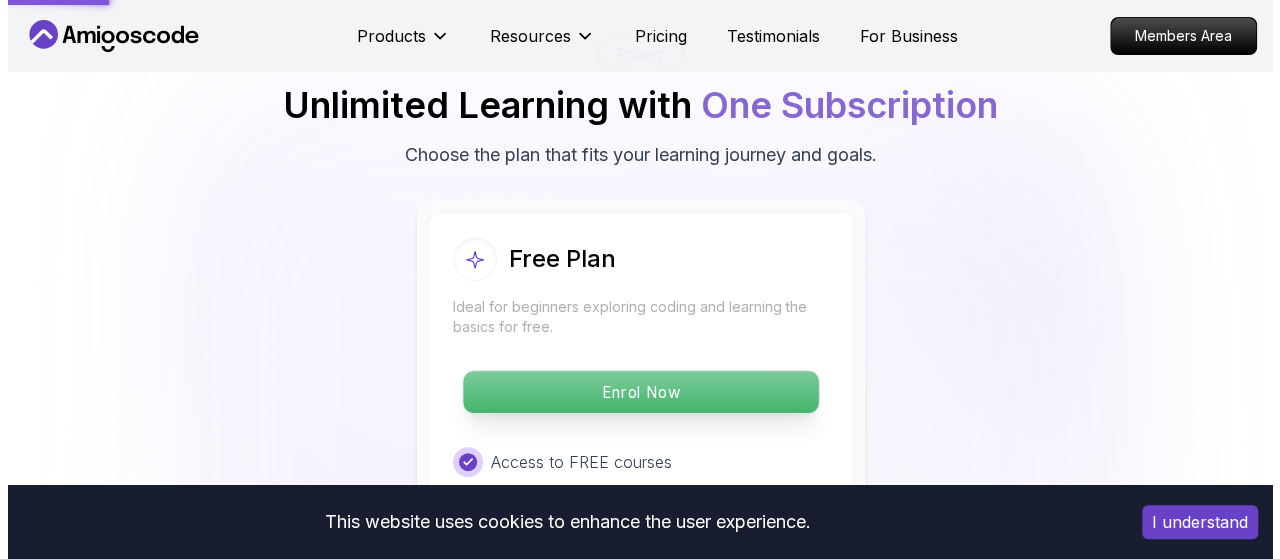 scroll, scrollTop: 0, scrollLeft: 0, axis: both 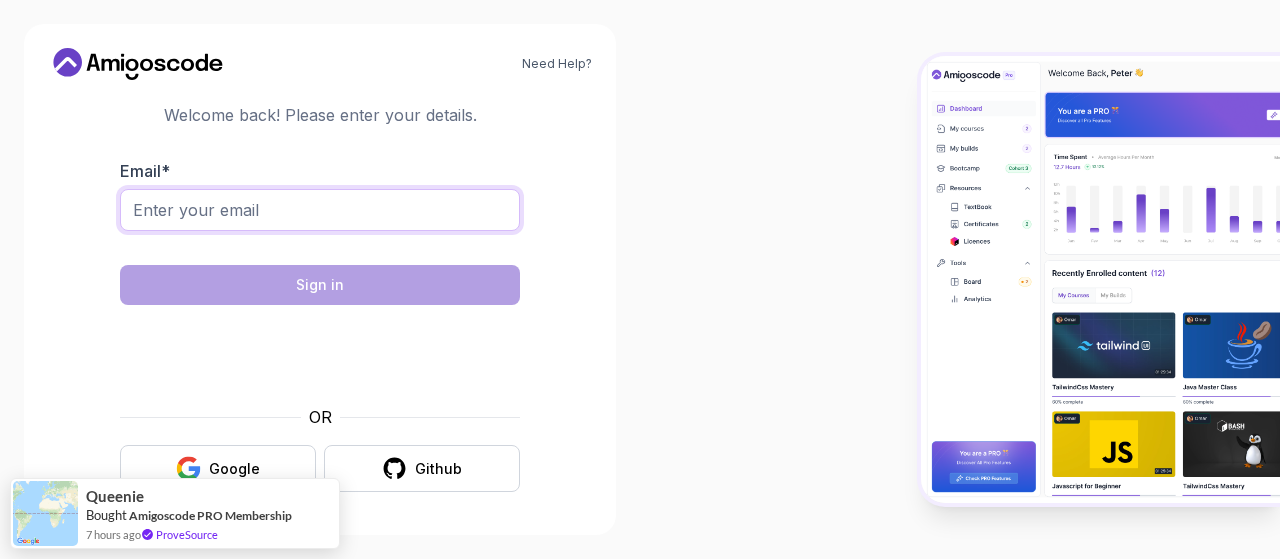 click on "Email *" at bounding box center [320, 210] 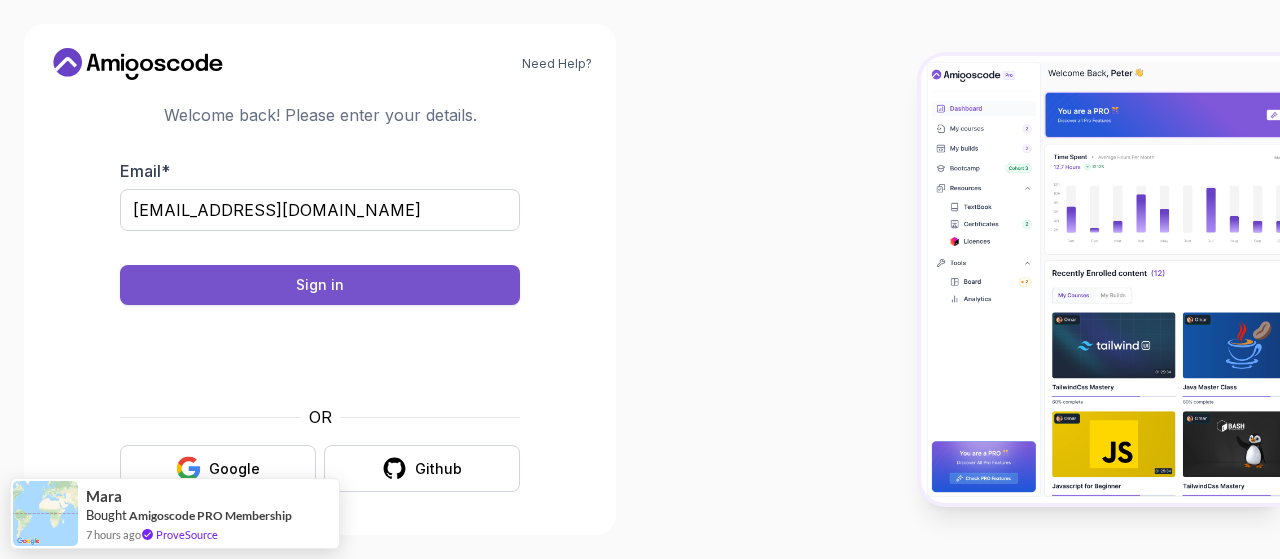 click on "Sign in" at bounding box center [320, 285] 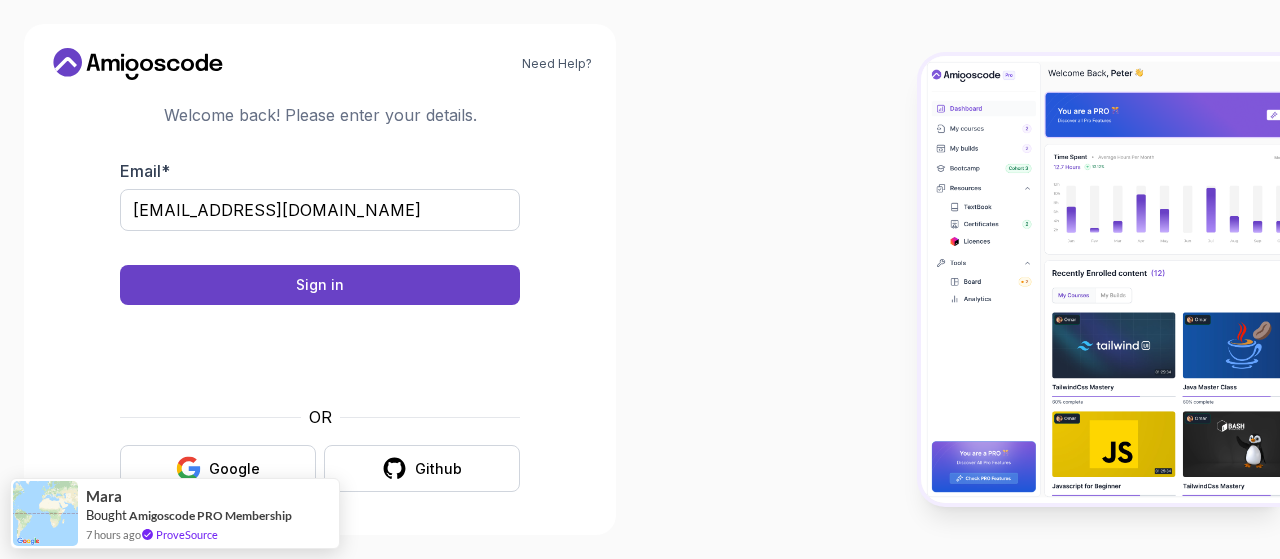 scroll, scrollTop: 0, scrollLeft: 0, axis: both 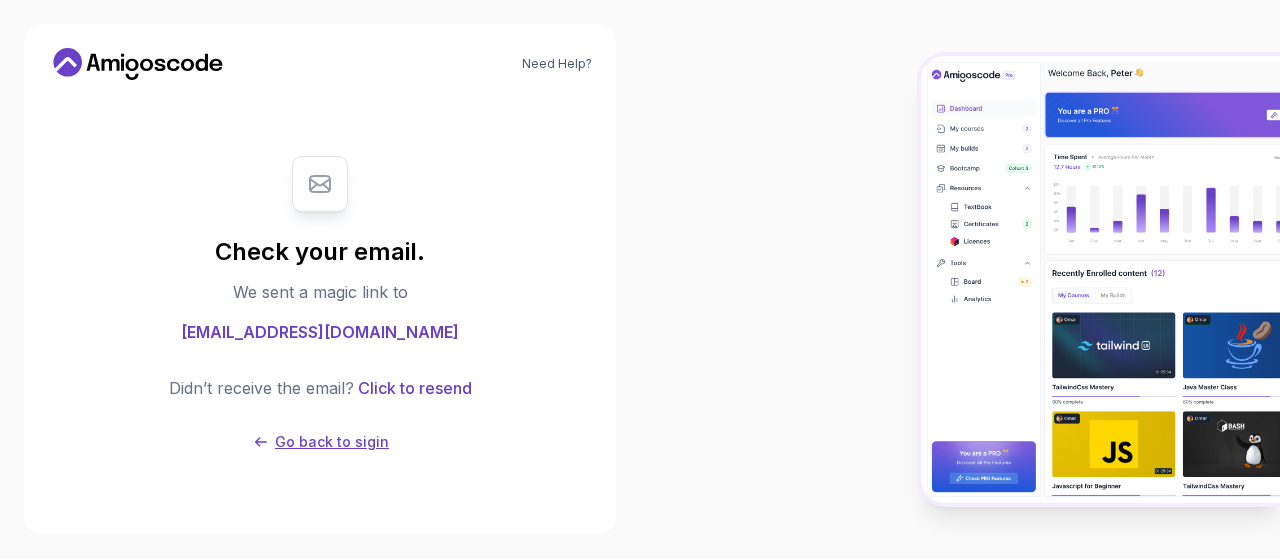 click on "Go back to sigin" at bounding box center [332, 442] 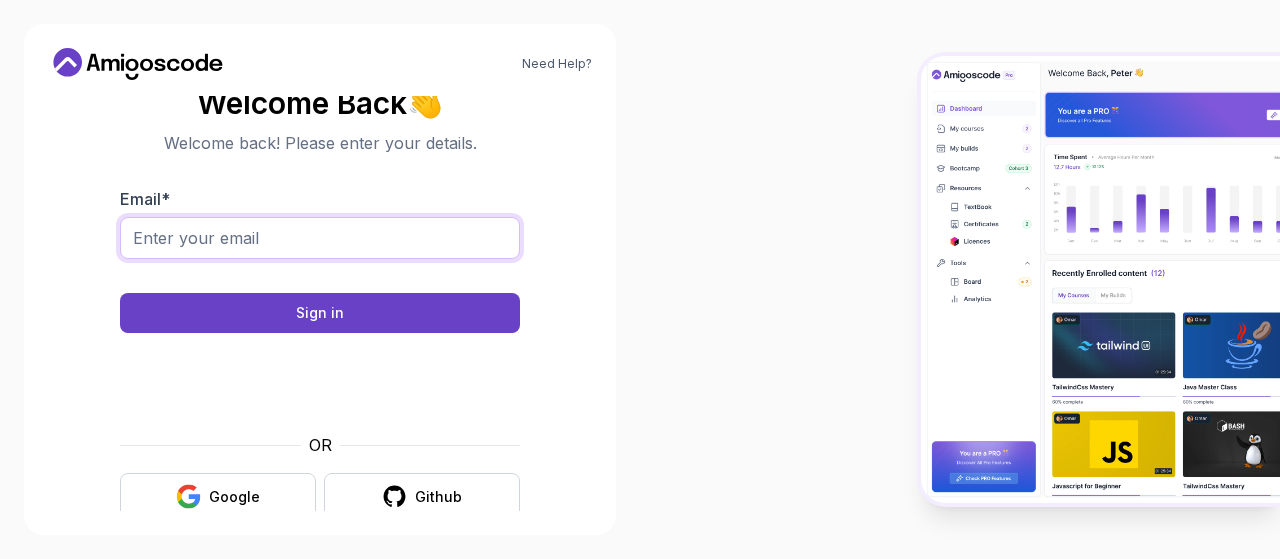 click on "Email *" at bounding box center (320, 238) 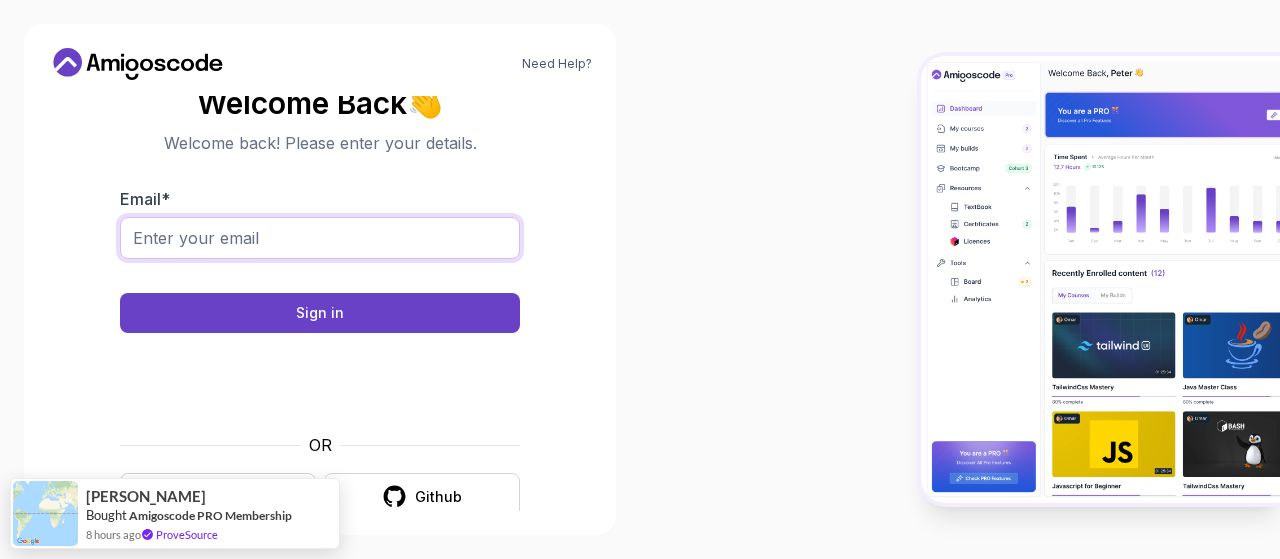 type on "caining9230@outlook.com" 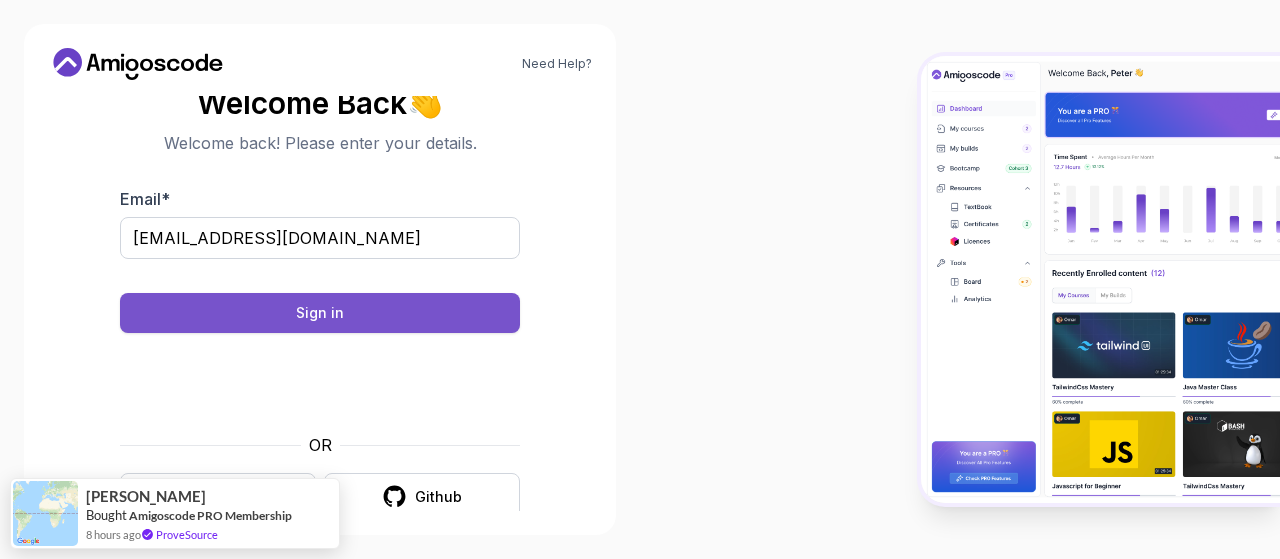 click on "Sign in" at bounding box center (320, 313) 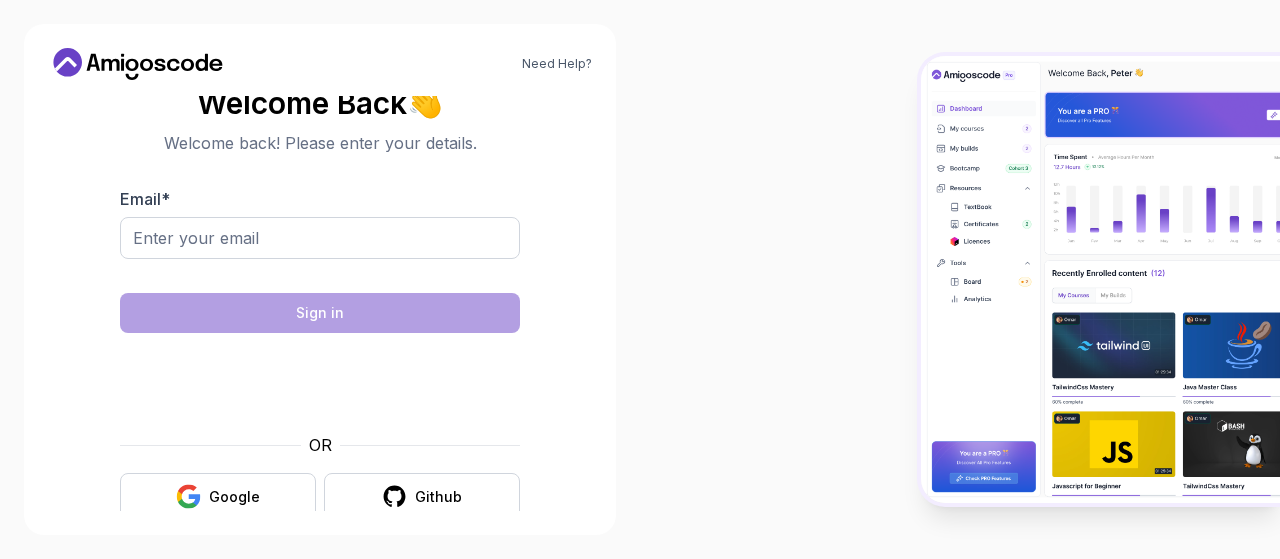 scroll, scrollTop: 0, scrollLeft: 0, axis: both 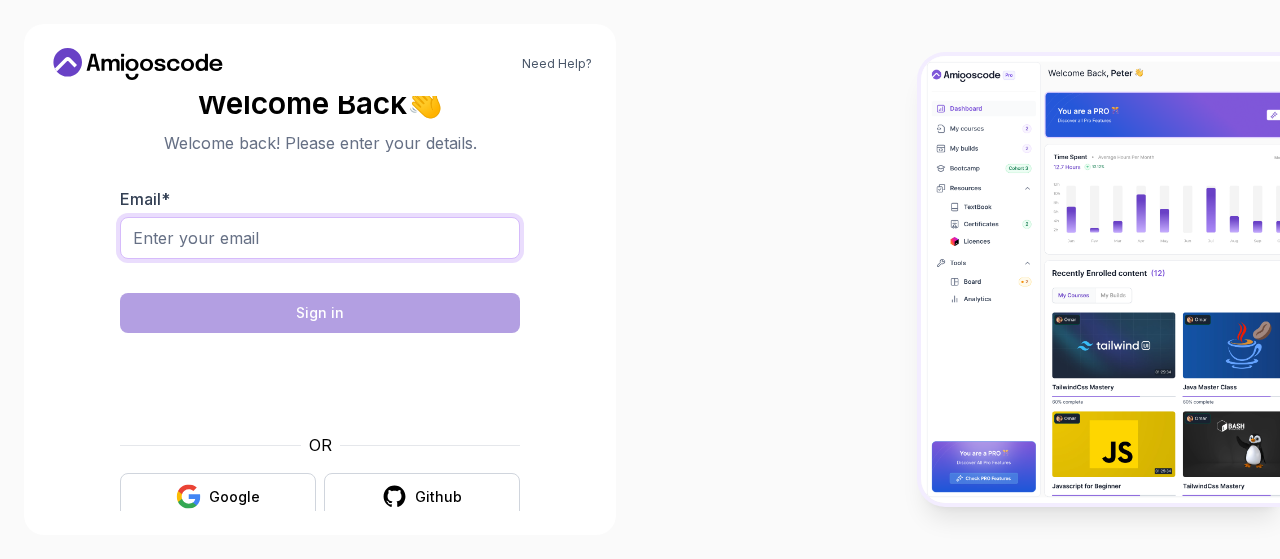 click on "Email *" at bounding box center [320, 238] 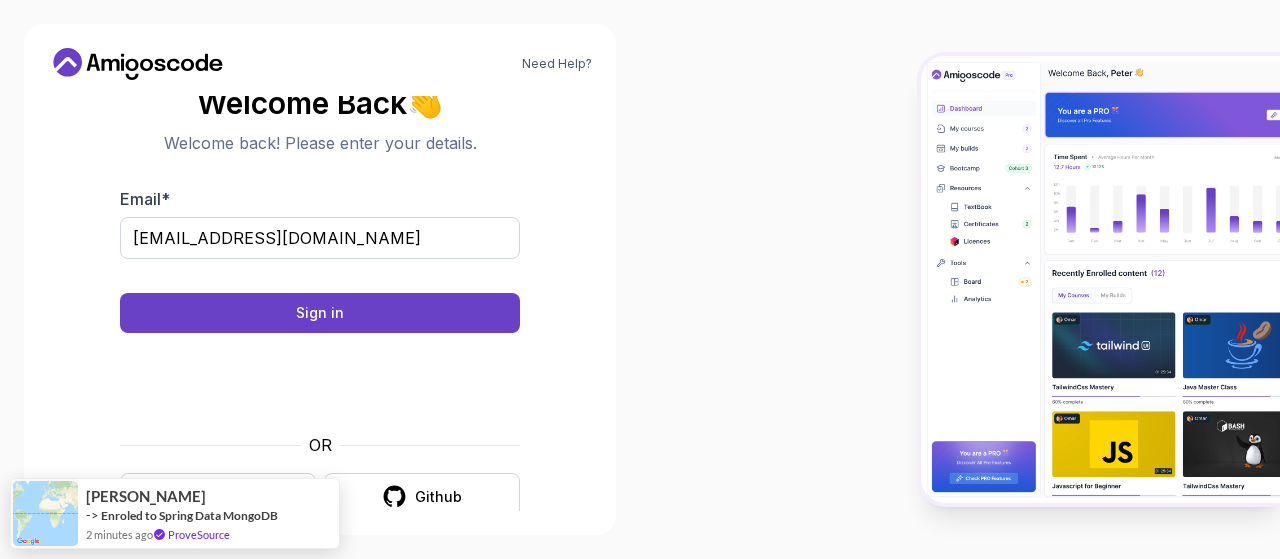 scroll, scrollTop: 28, scrollLeft: 0, axis: vertical 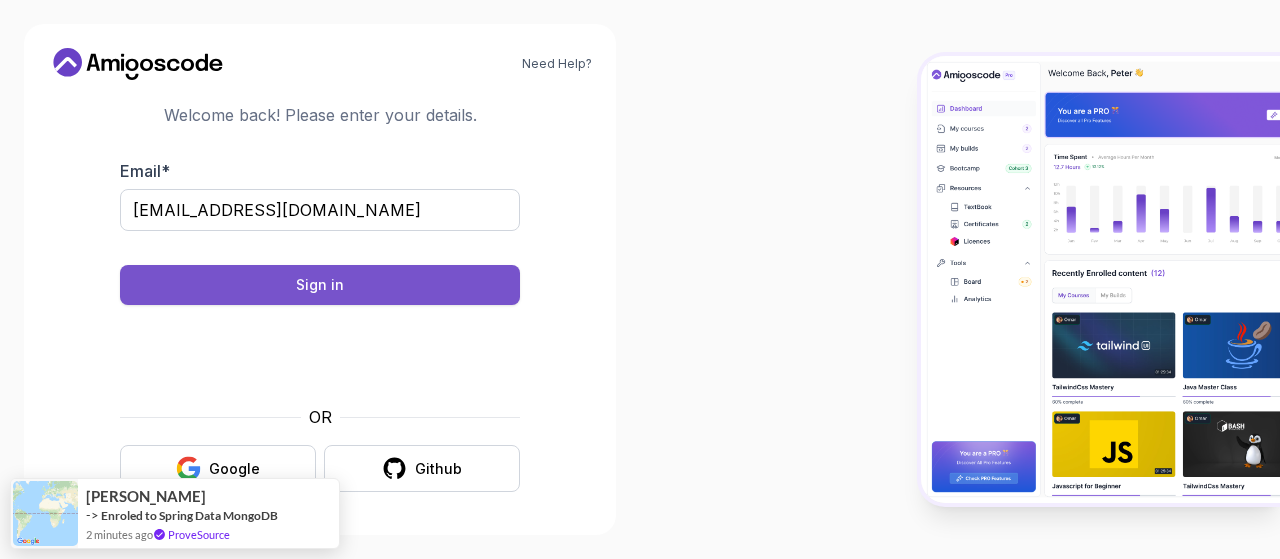 click on "Sign in" at bounding box center [320, 285] 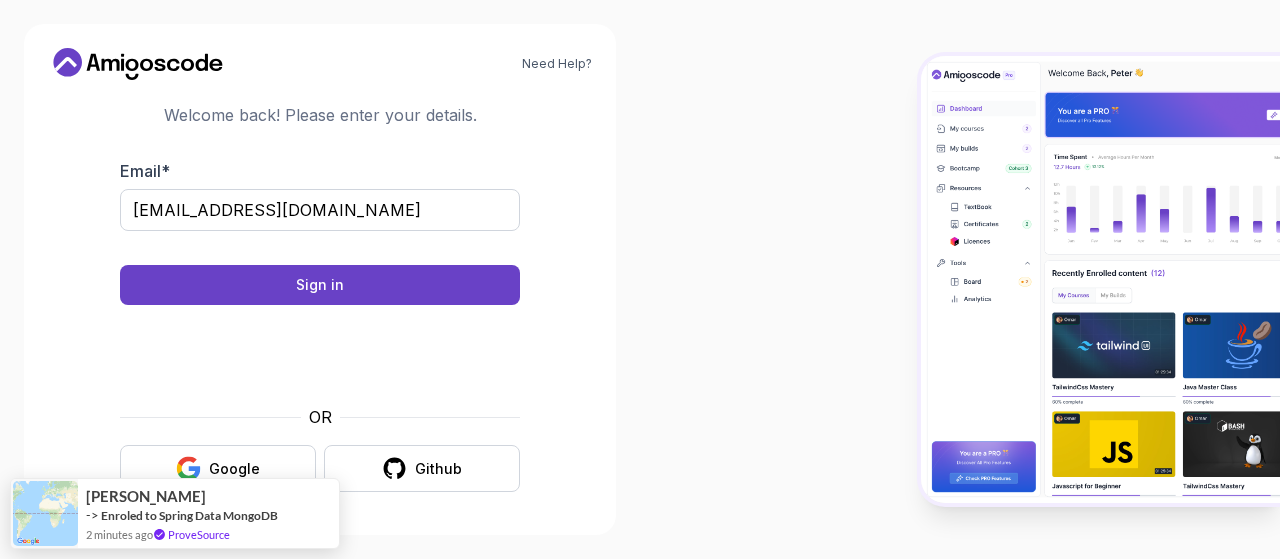 scroll, scrollTop: 0, scrollLeft: 0, axis: both 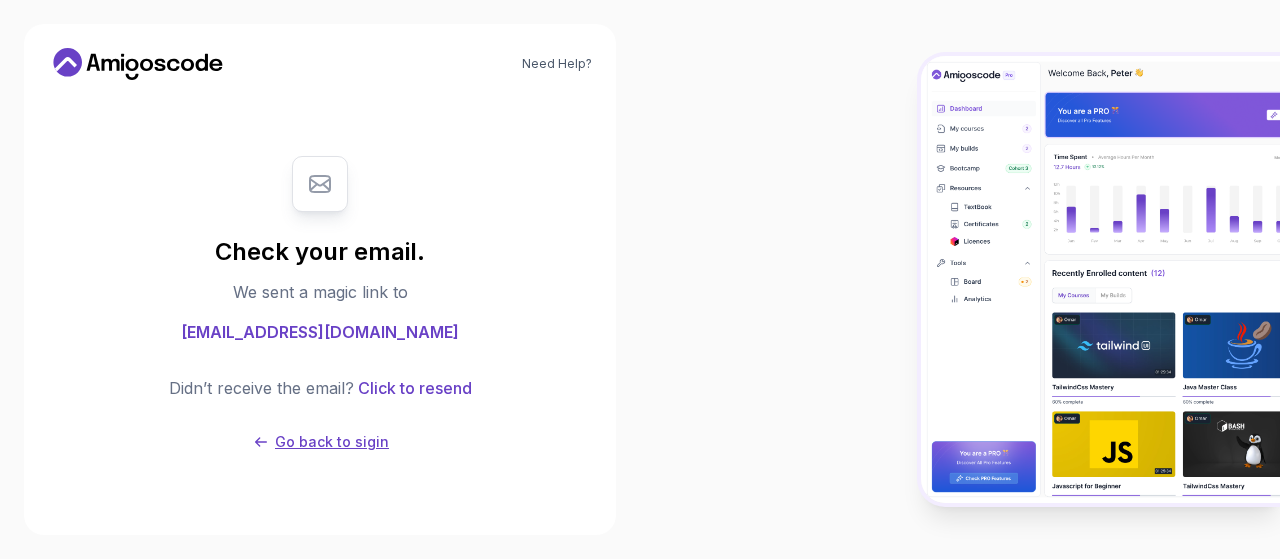 click on "Go back to sigin" at bounding box center (332, 442) 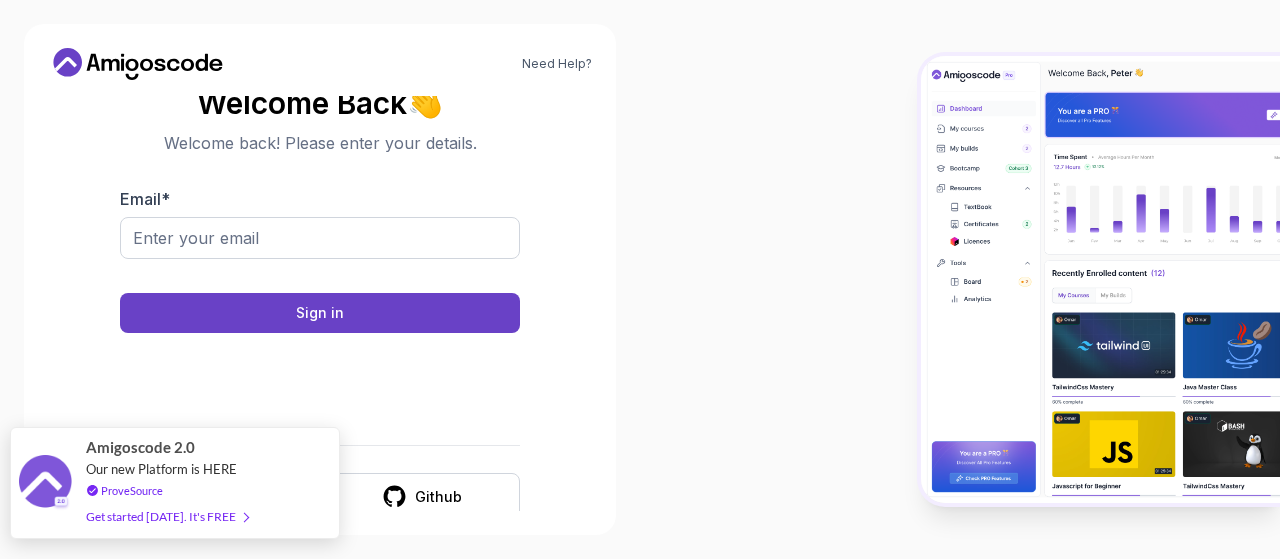 click on "Get started [DATE]. It's FREE" at bounding box center (167, 516) 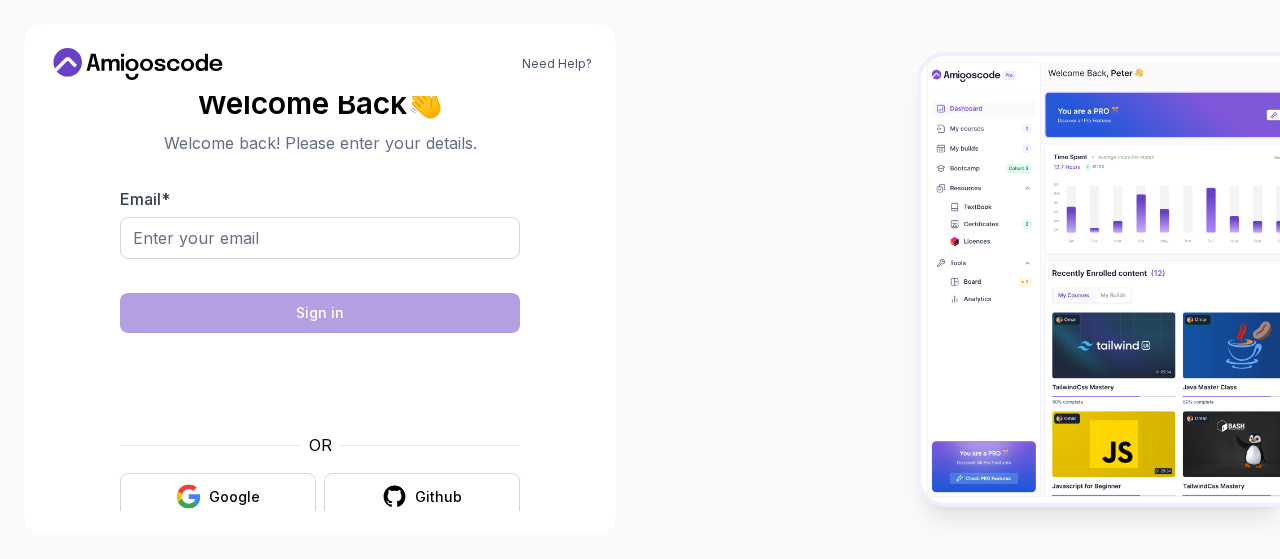 scroll, scrollTop: 0, scrollLeft: 0, axis: both 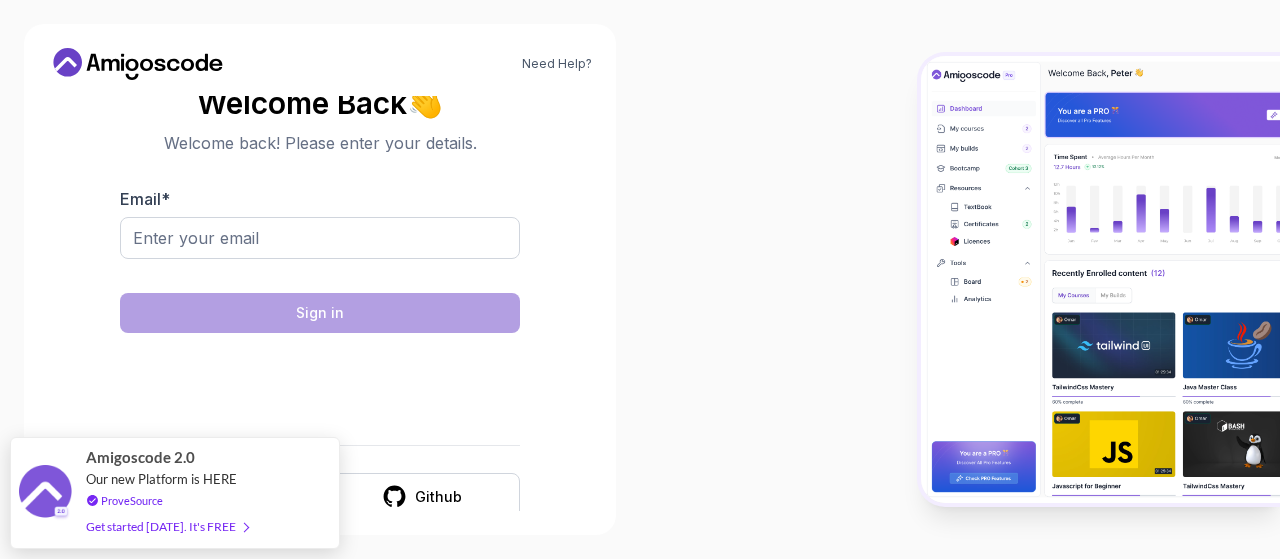 click at bounding box center (960, 279) 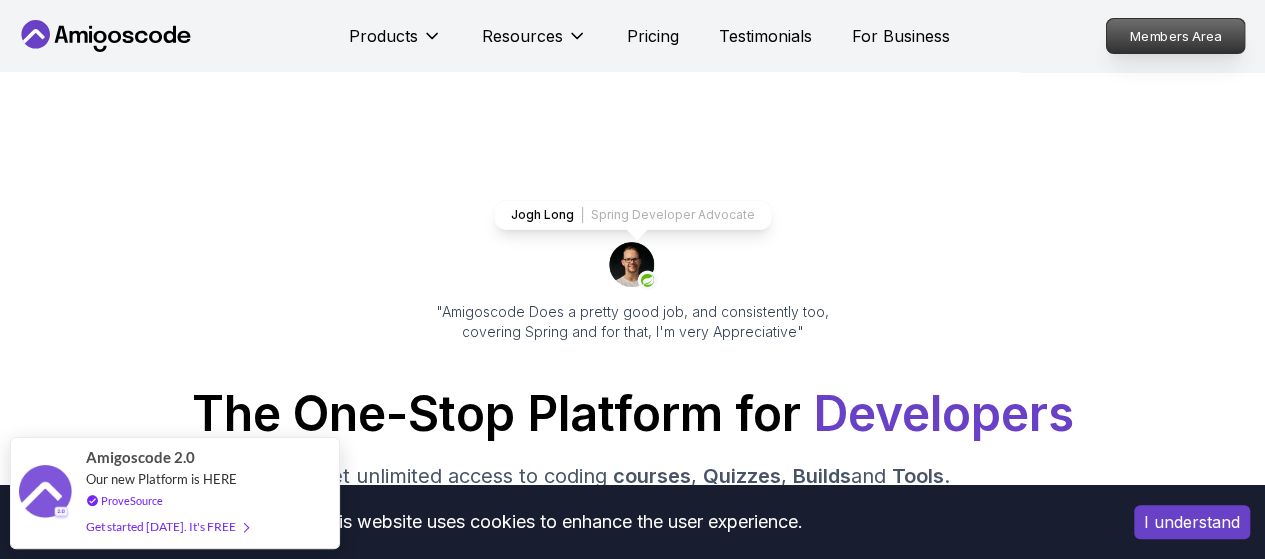 click on "Members Area" at bounding box center (1176, 36) 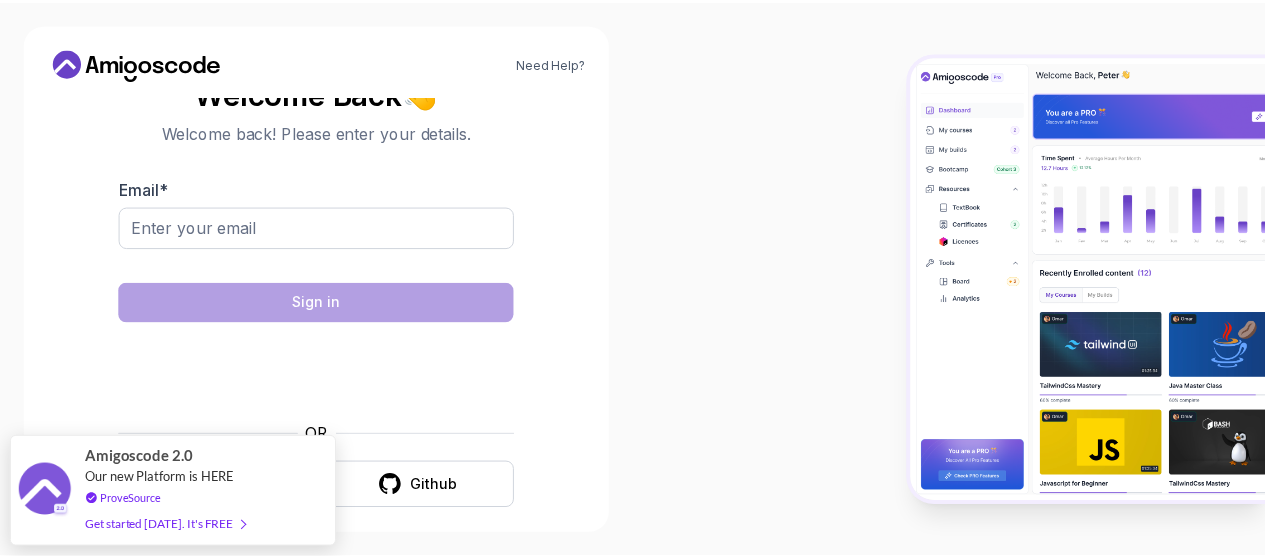 scroll, scrollTop: 0, scrollLeft: 0, axis: both 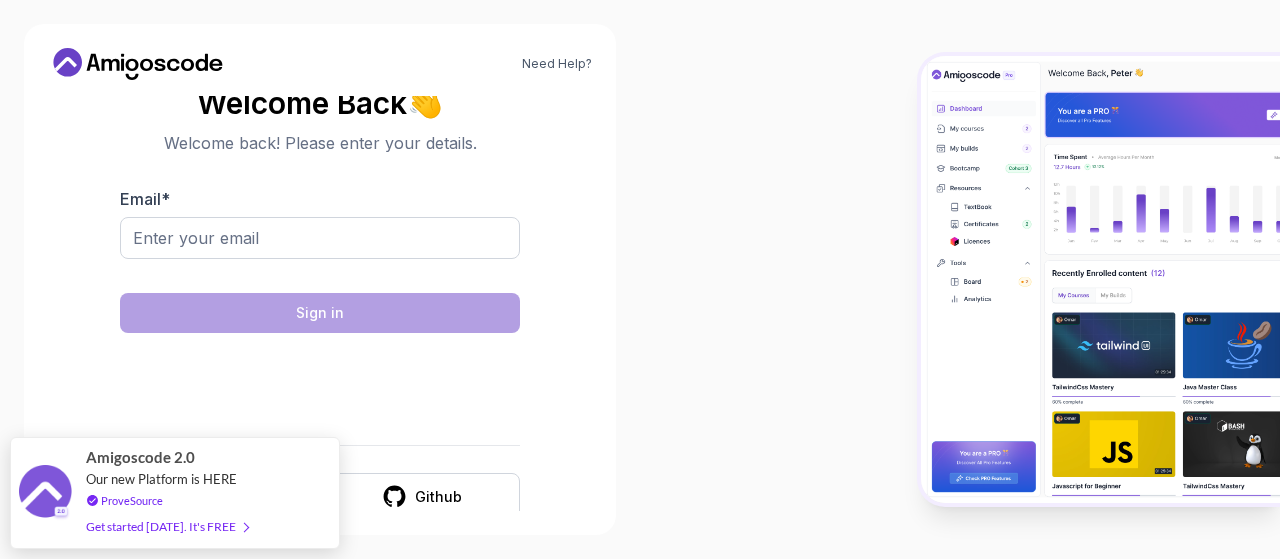 click at bounding box center (1100, 279) 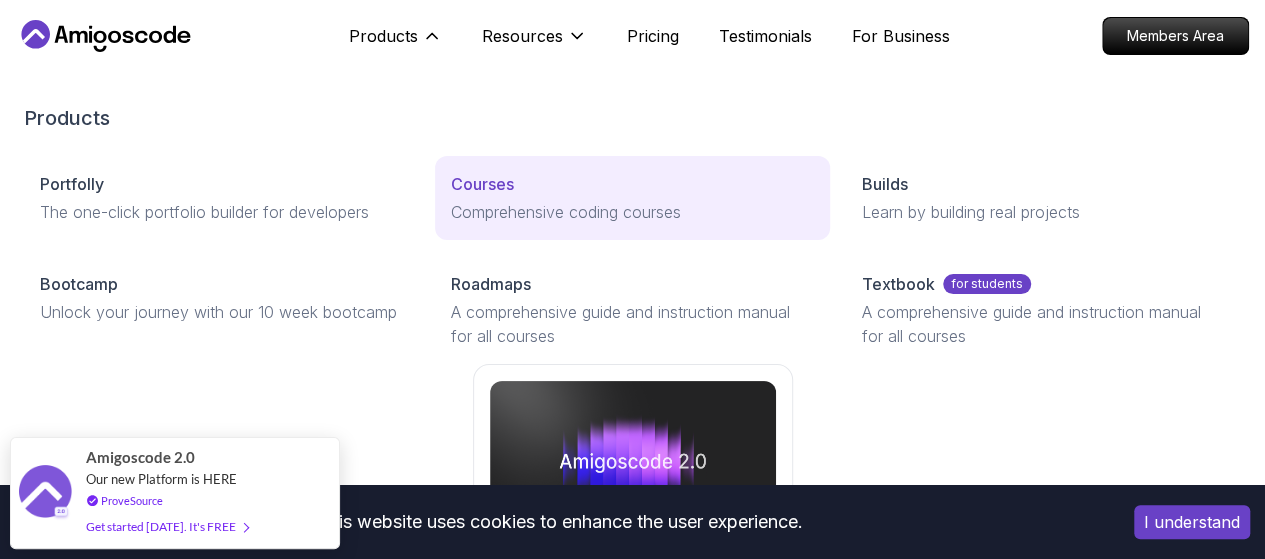 click on "Comprehensive coding courses" at bounding box center [632, 212] 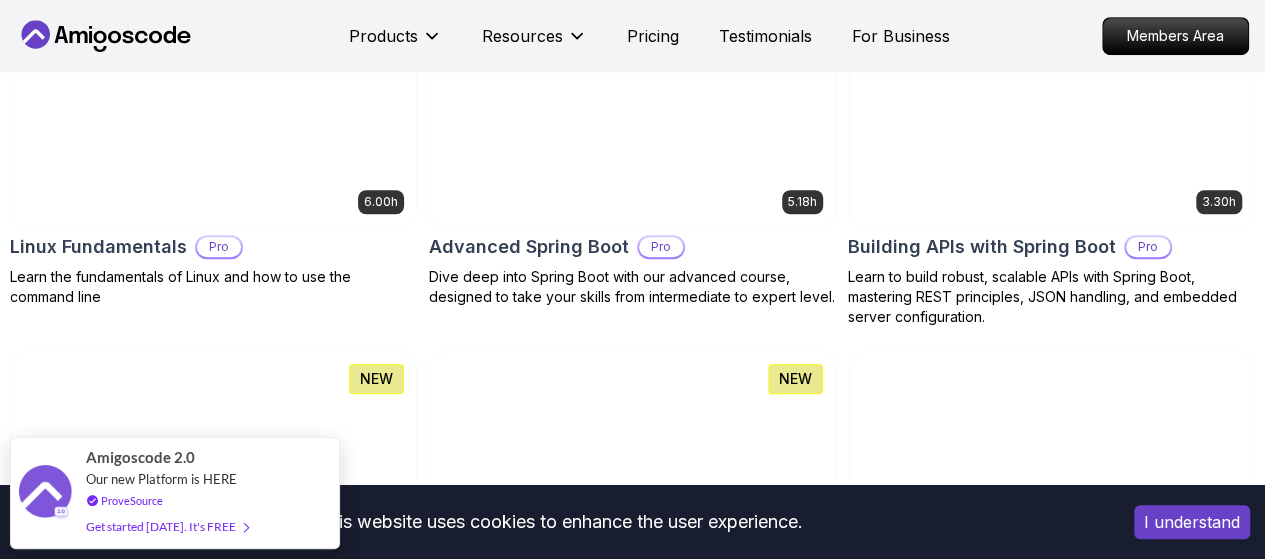 scroll, scrollTop: 600, scrollLeft: 0, axis: vertical 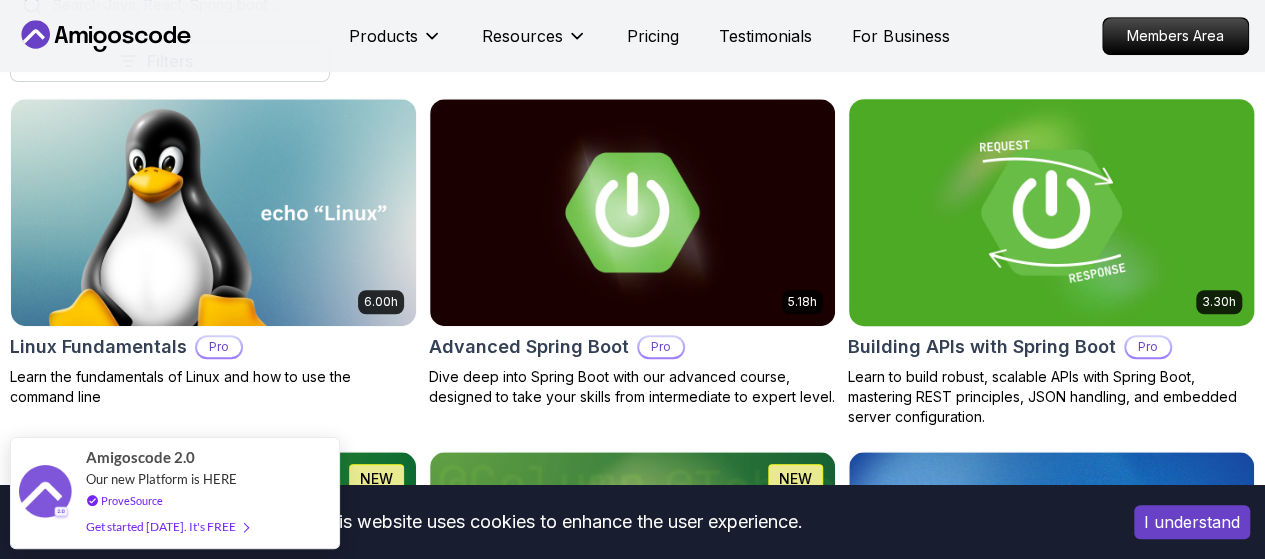 click on "Building APIs with Spring Boot" at bounding box center [982, 347] 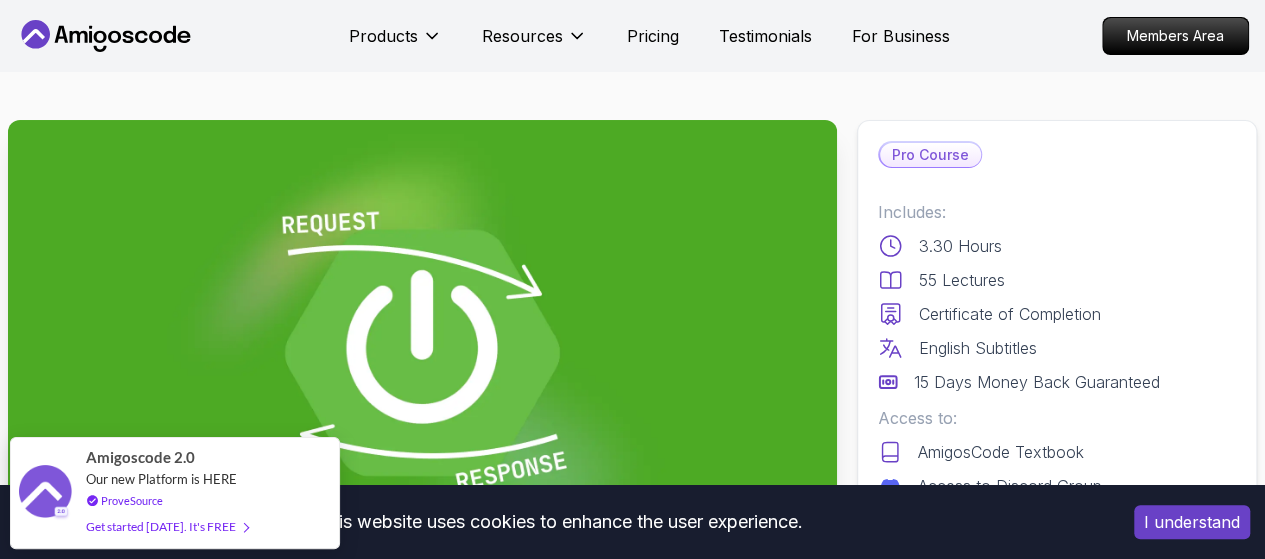scroll, scrollTop: 300, scrollLeft: 0, axis: vertical 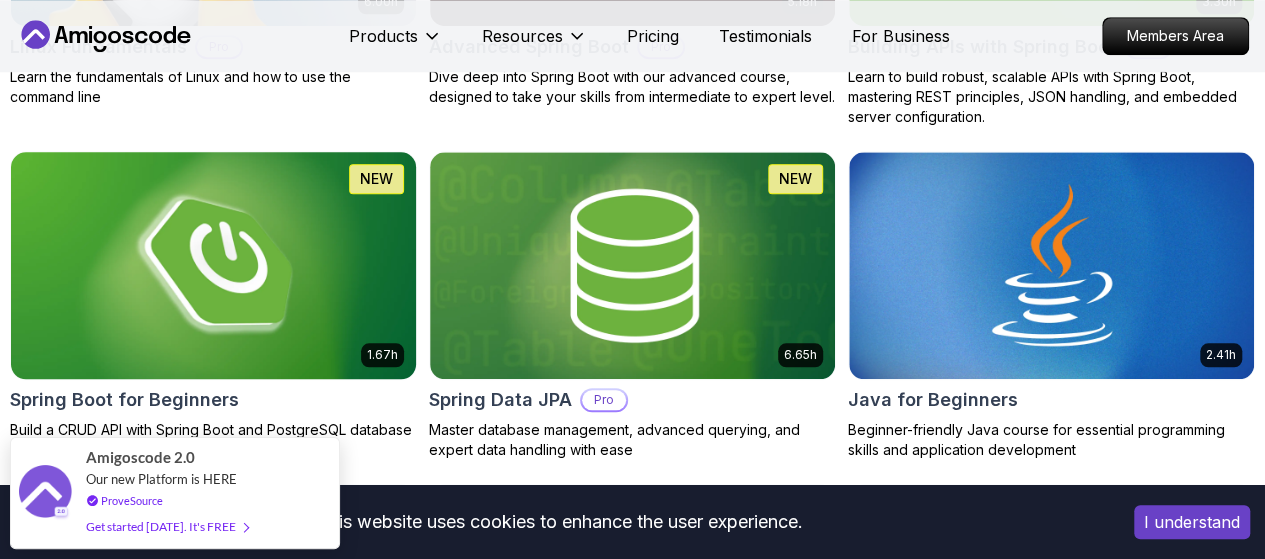 click on "Spring Boot for Beginners" at bounding box center [124, 400] 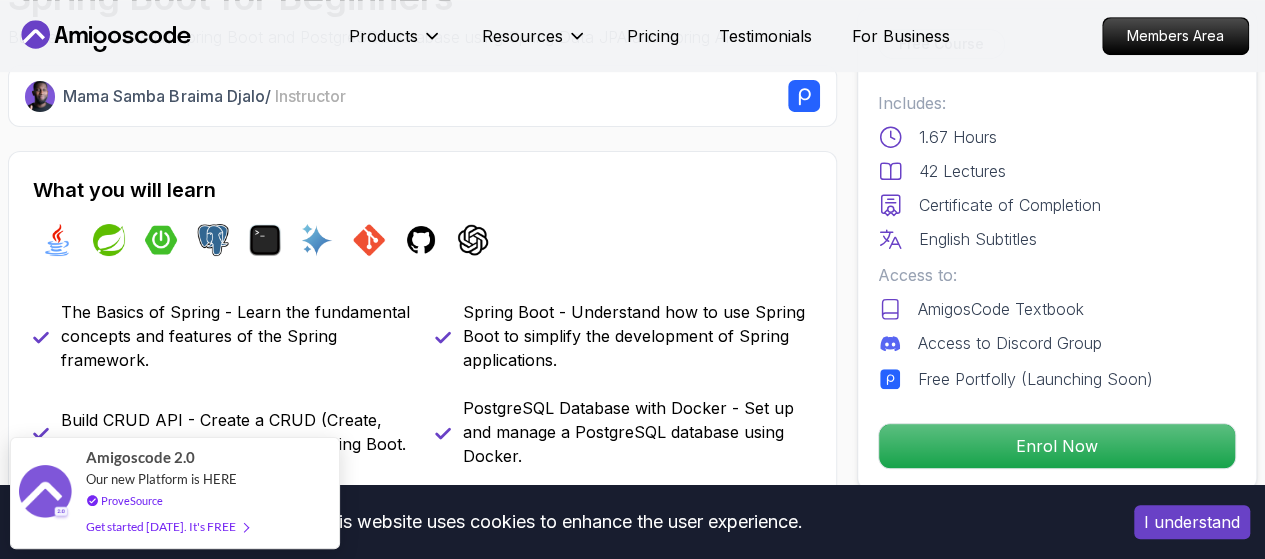scroll, scrollTop: 700, scrollLeft: 0, axis: vertical 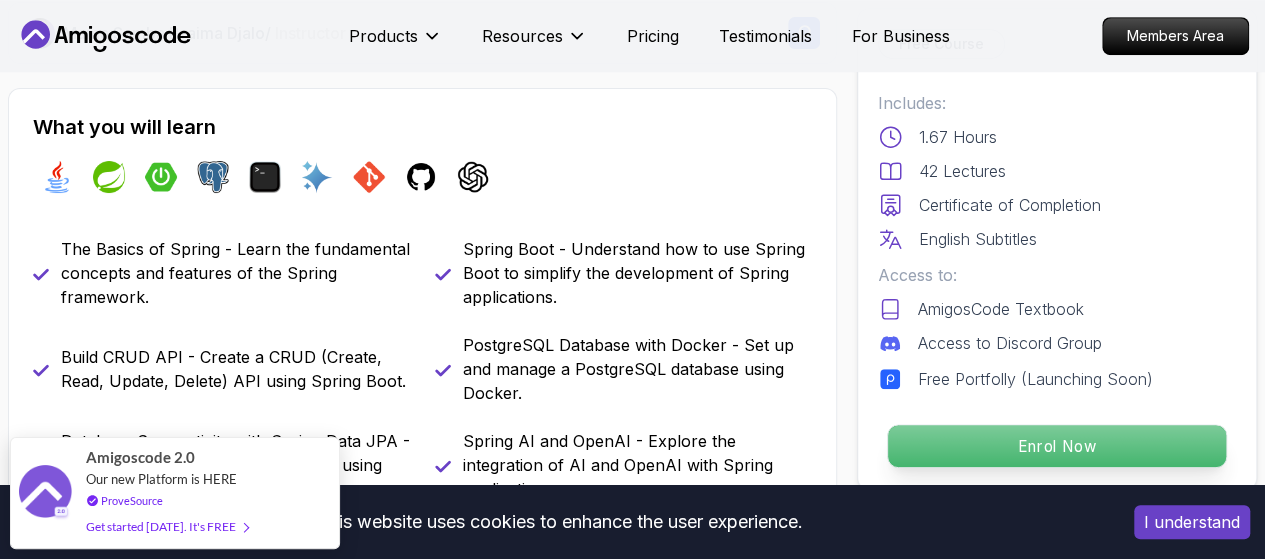 click on "Enrol Now" at bounding box center [1057, 446] 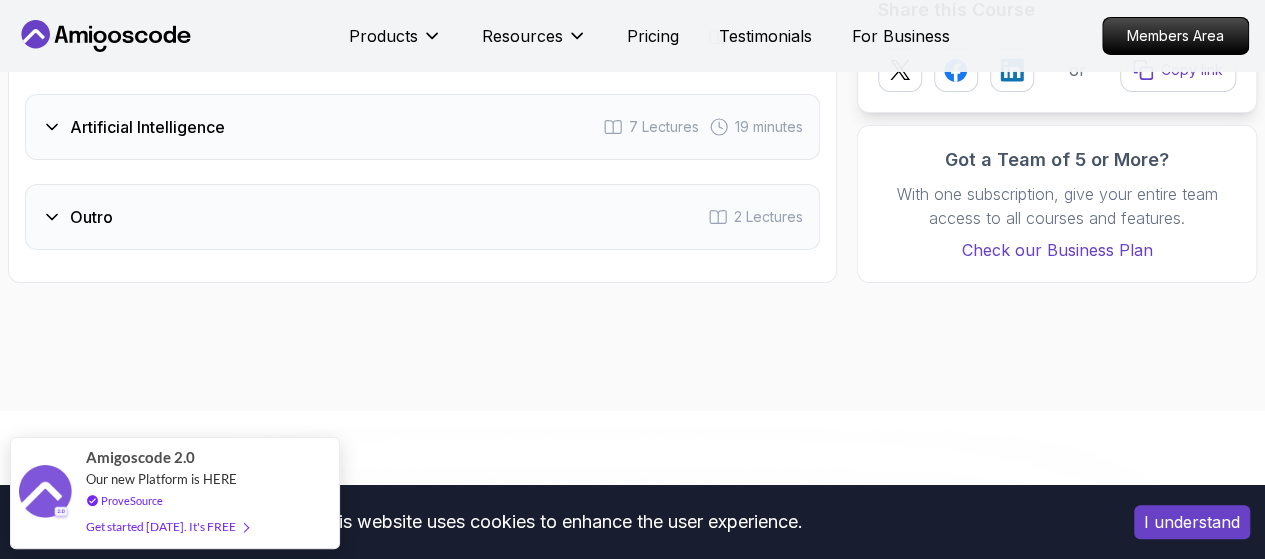 scroll, scrollTop: 3215, scrollLeft: 0, axis: vertical 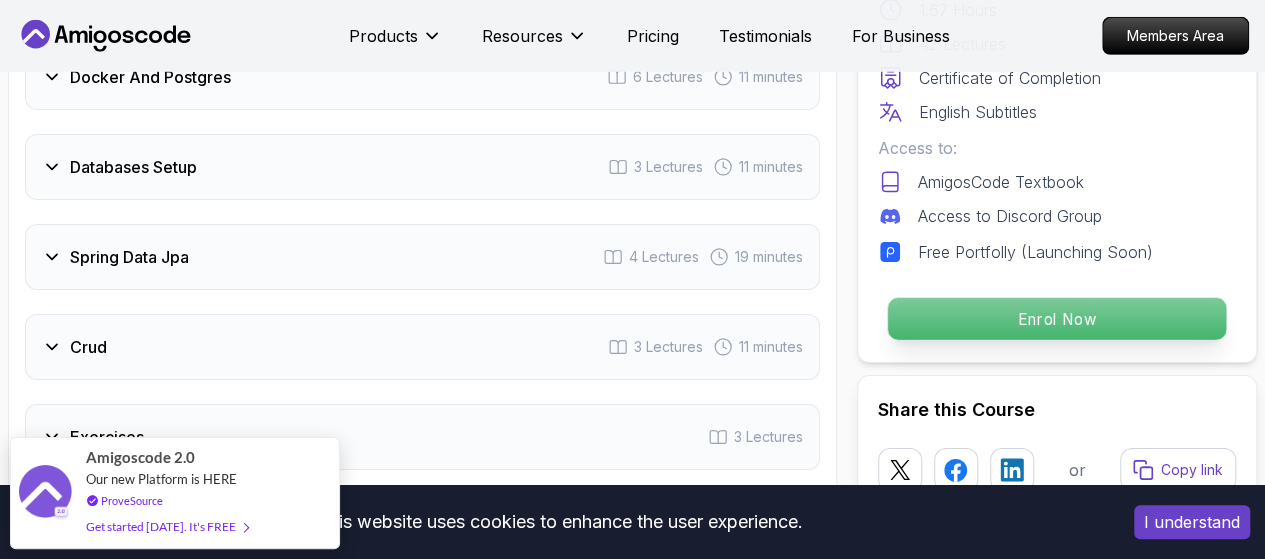 click on "Enrol Now" at bounding box center (1057, 319) 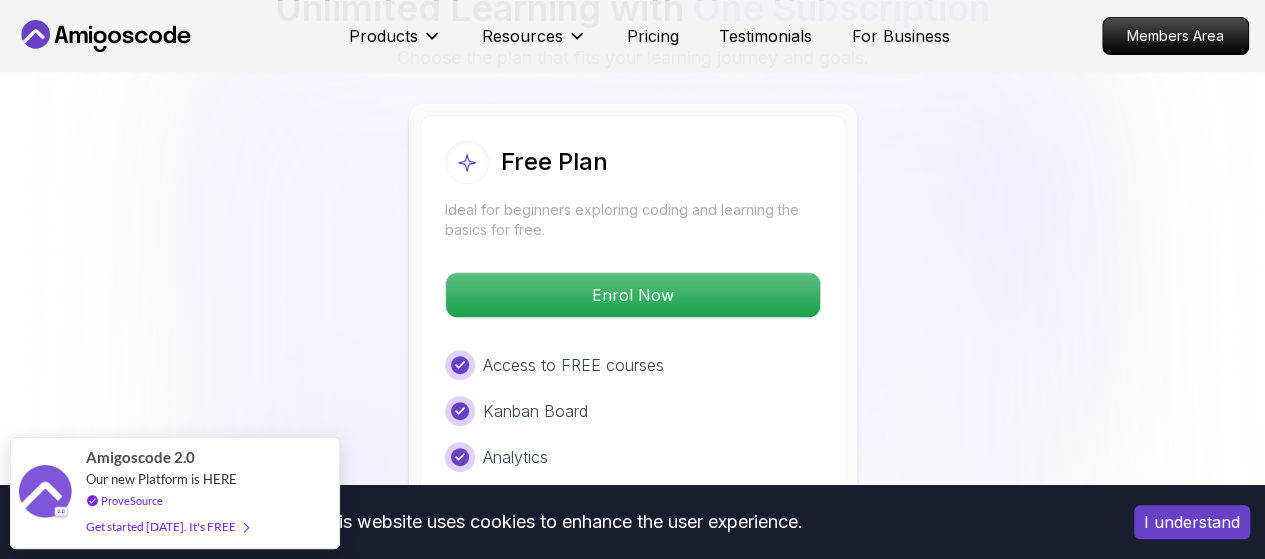 scroll, scrollTop: 4215, scrollLeft: 0, axis: vertical 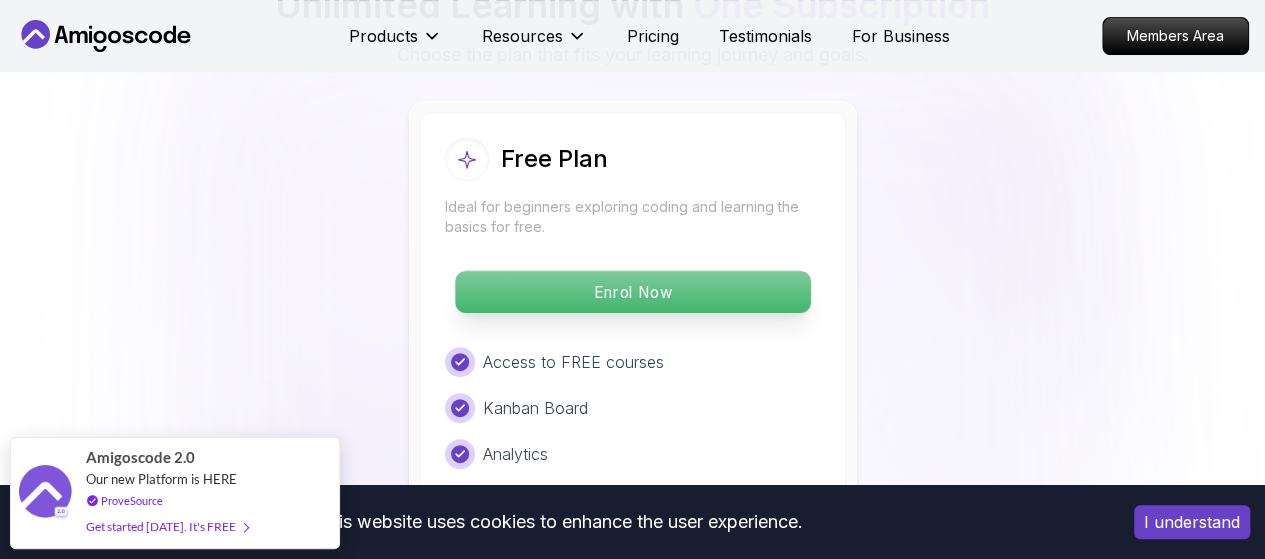 click on "Enrol Now" at bounding box center (632, 292) 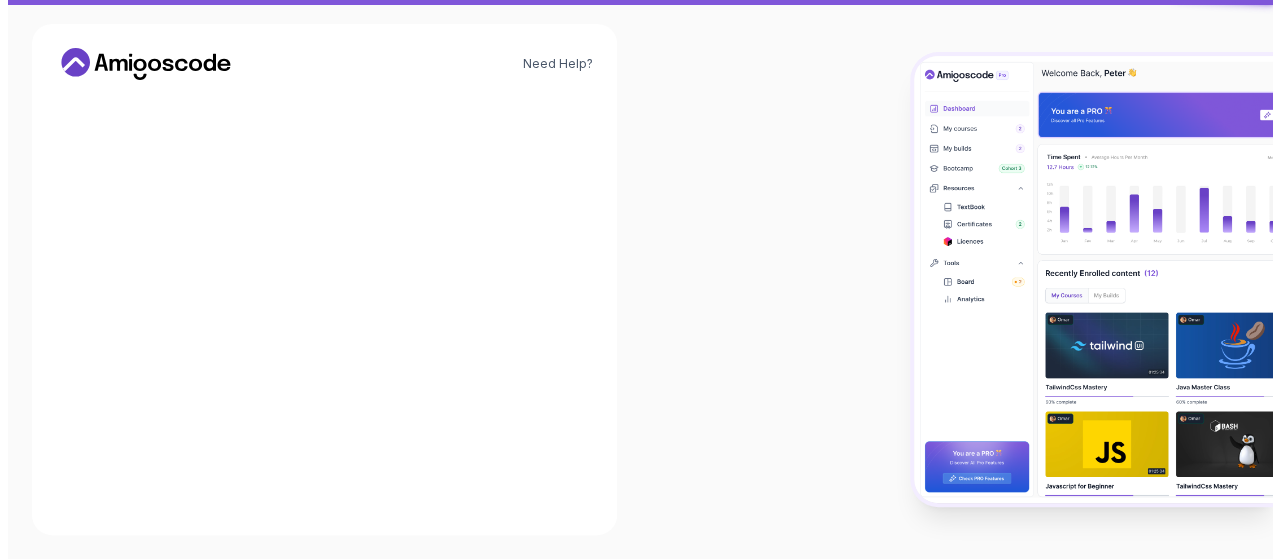 scroll, scrollTop: 0, scrollLeft: 0, axis: both 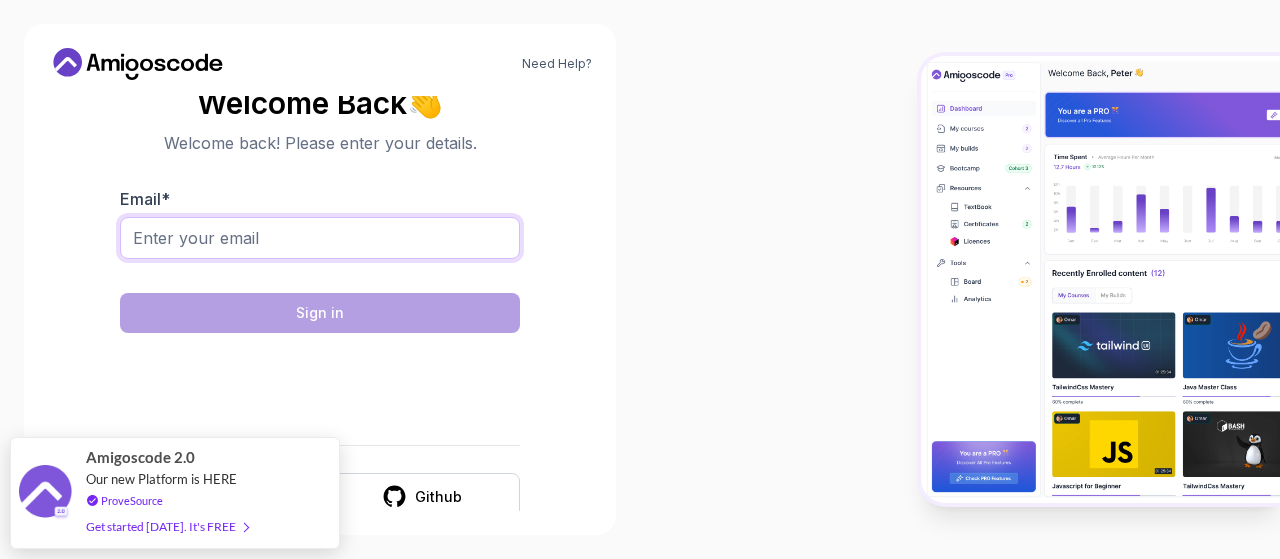 click on "Email *" at bounding box center (320, 238) 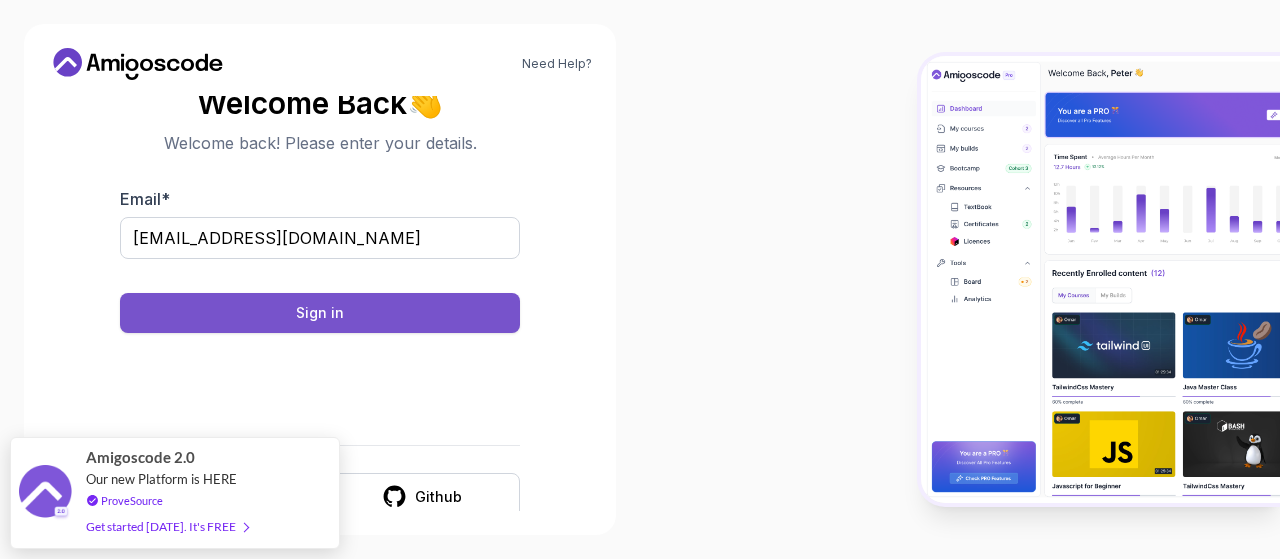 click on "Sign in" at bounding box center (320, 313) 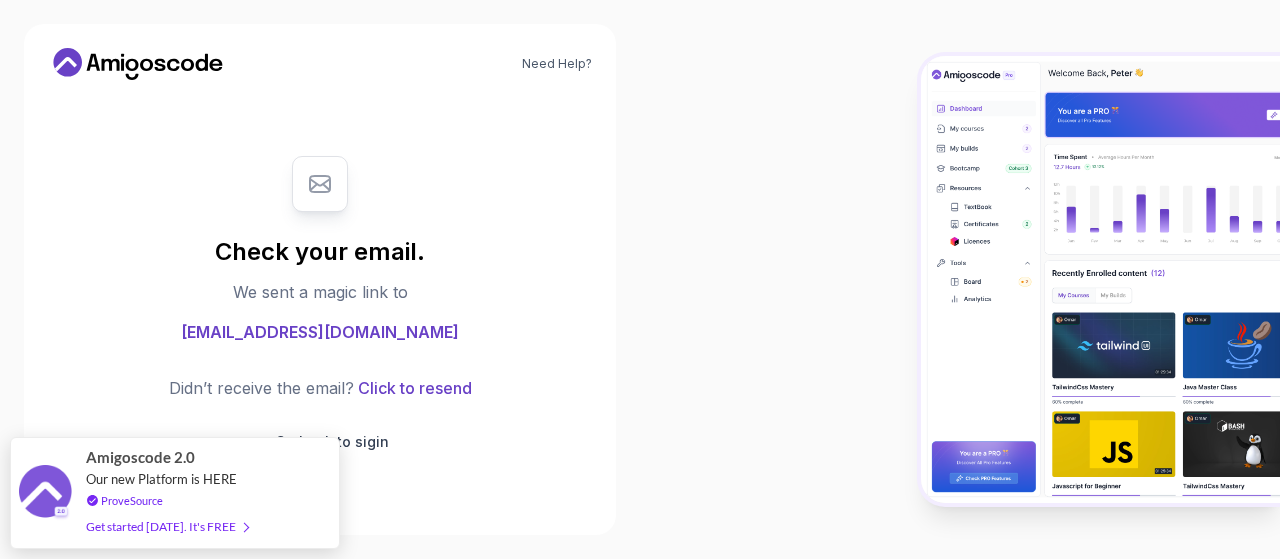 click on "[EMAIL_ADDRESS][DOMAIN_NAME]" at bounding box center (320, 332) 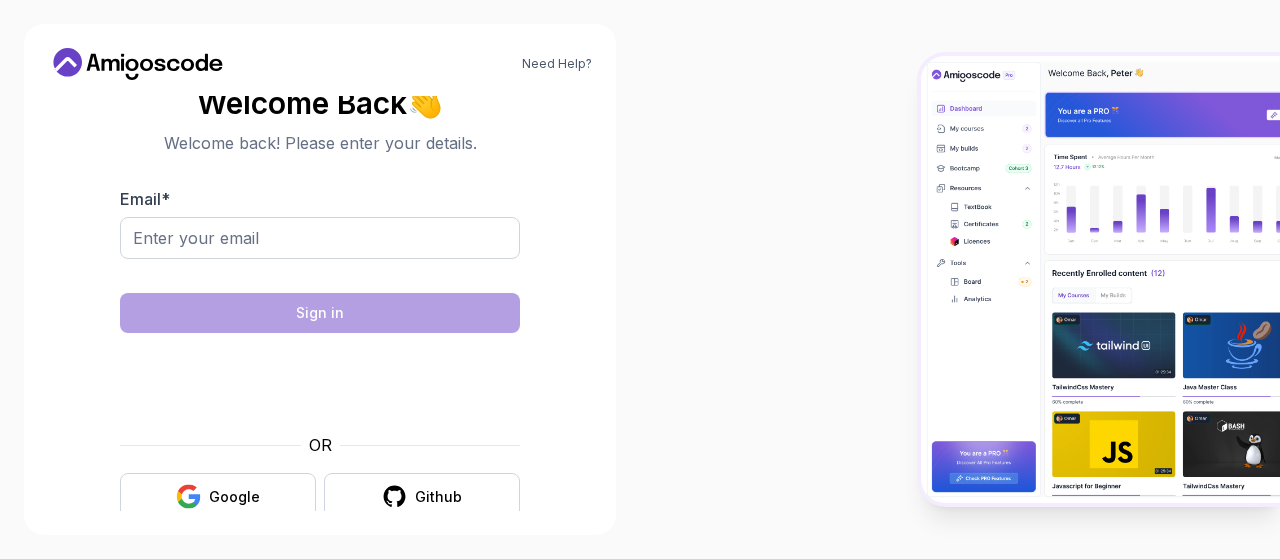 scroll, scrollTop: 0, scrollLeft: 0, axis: both 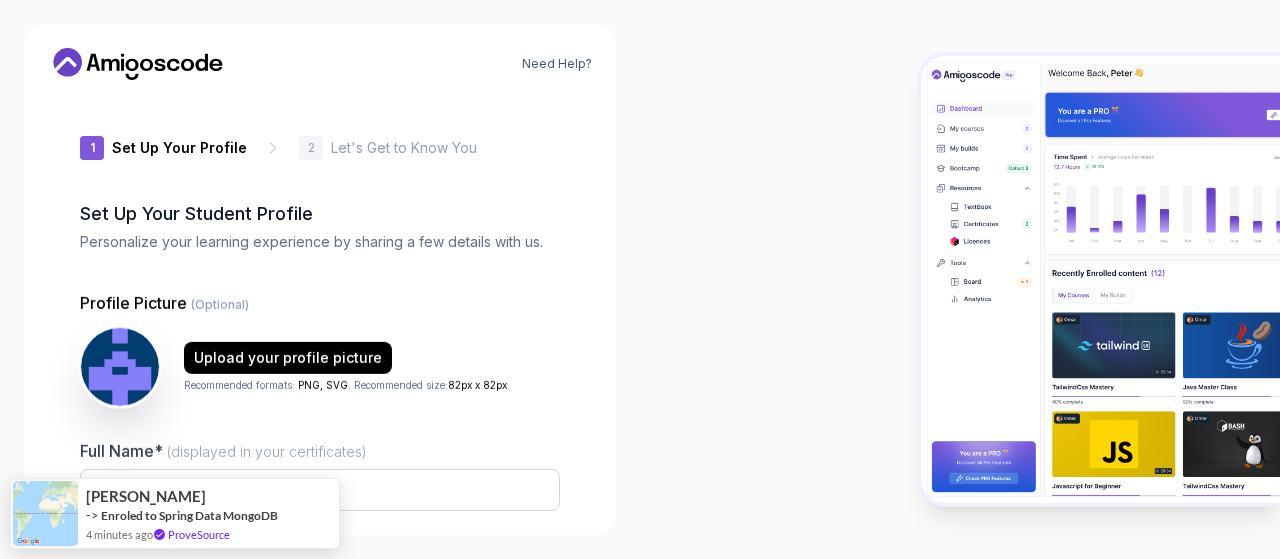 type on "calmotter3803a" 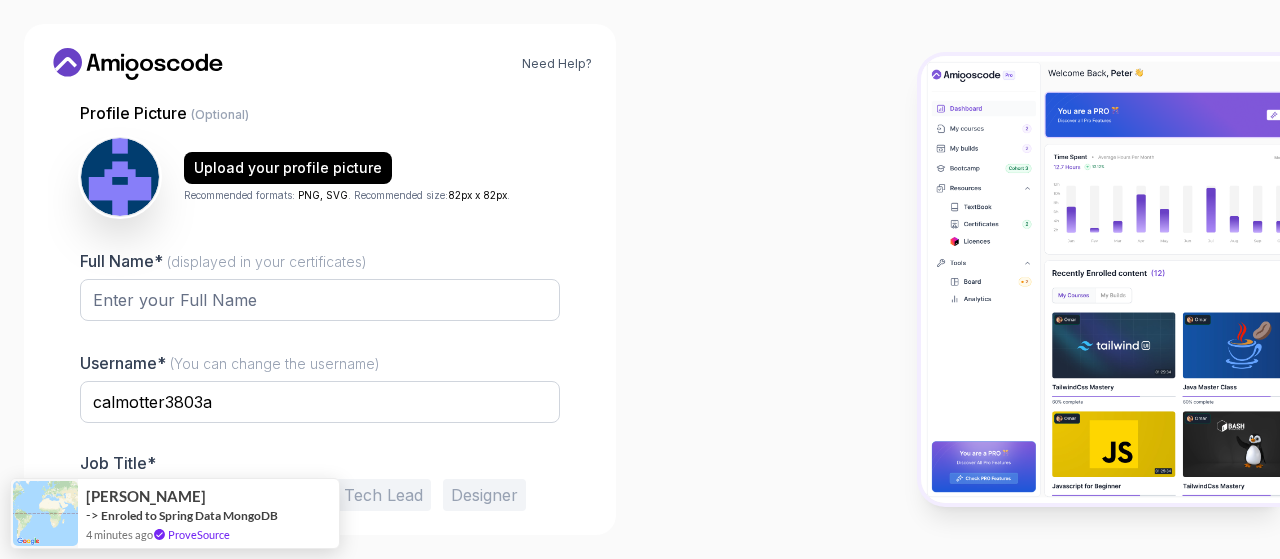 scroll, scrollTop: 200, scrollLeft: 0, axis: vertical 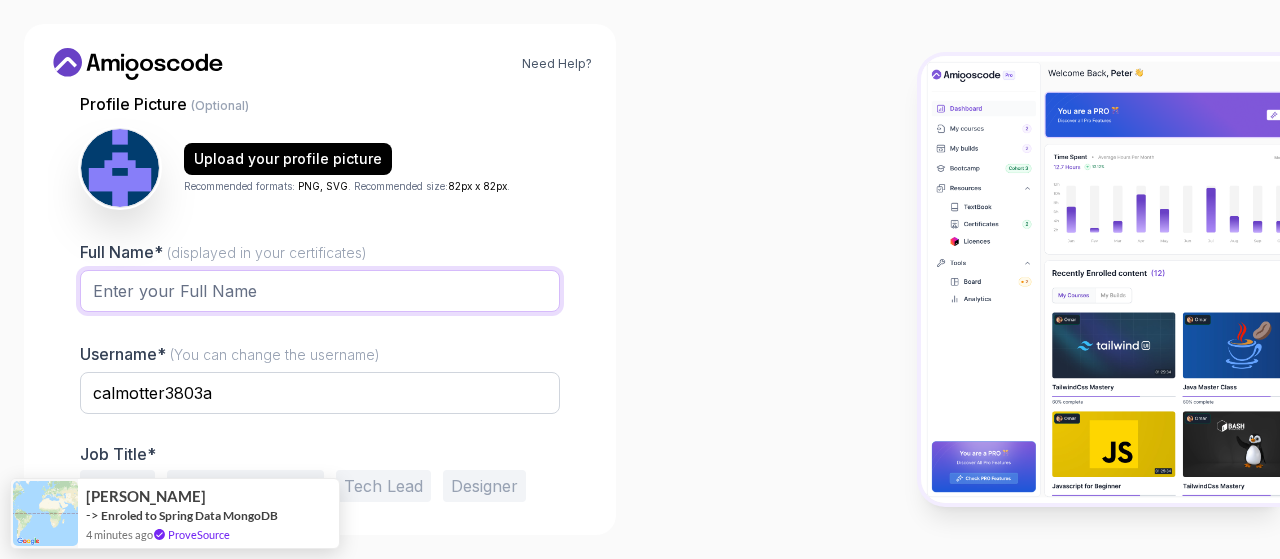 click on "Full Name*   (displayed in your certificates)" at bounding box center (320, 291) 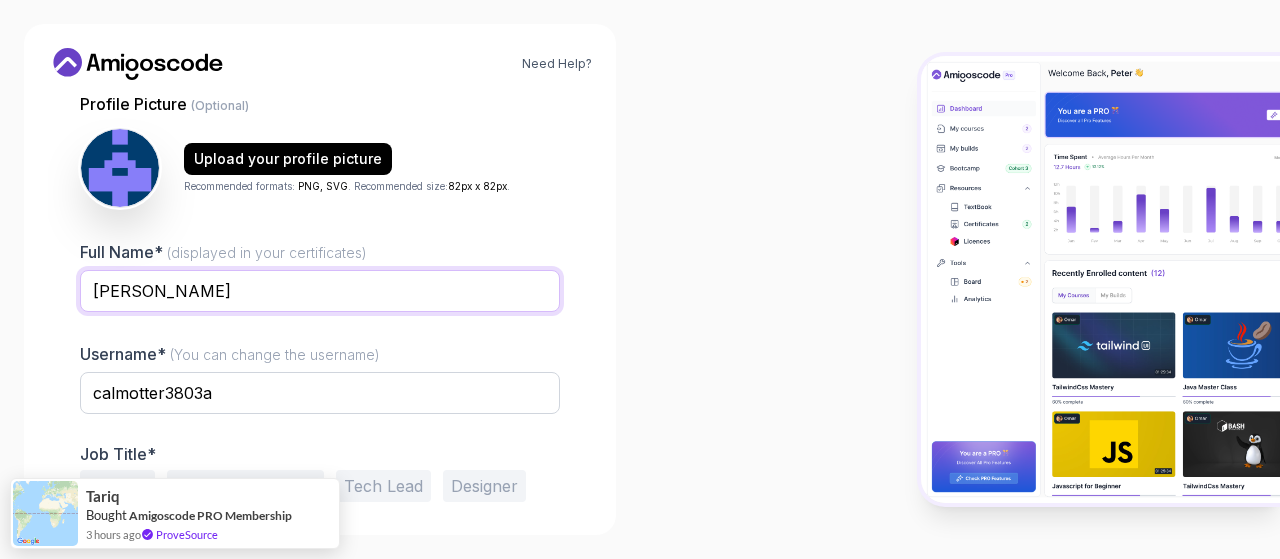scroll, scrollTop: 273, scrollLeft: 0, axis: vertical 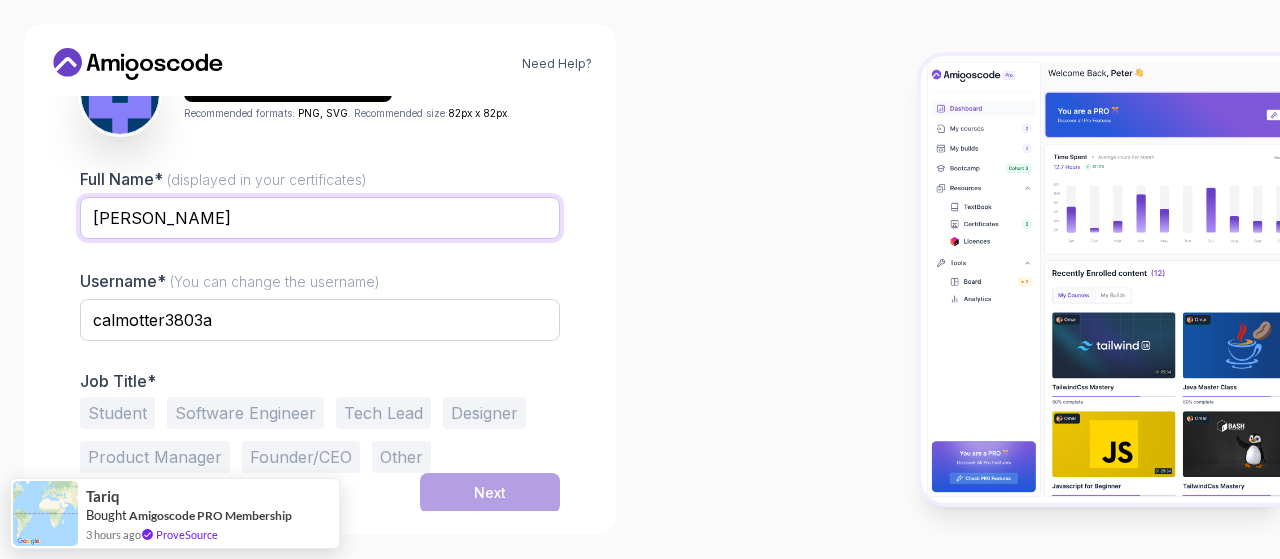 type on "[PERSON_NAME]" 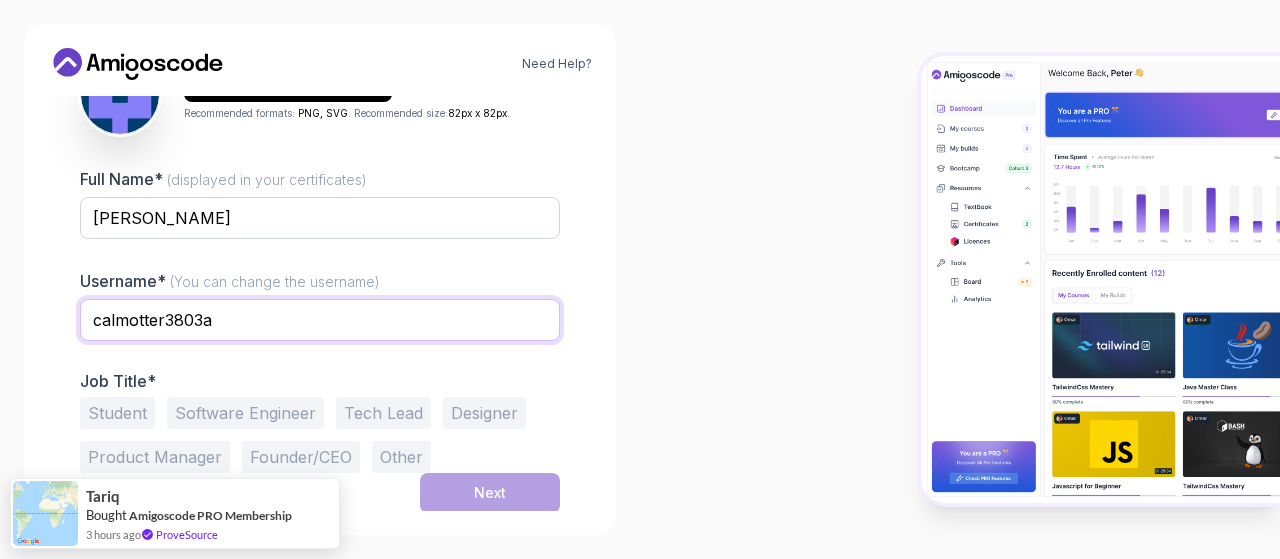 click on "calmotter3803a" at bounding box center (320, 320) 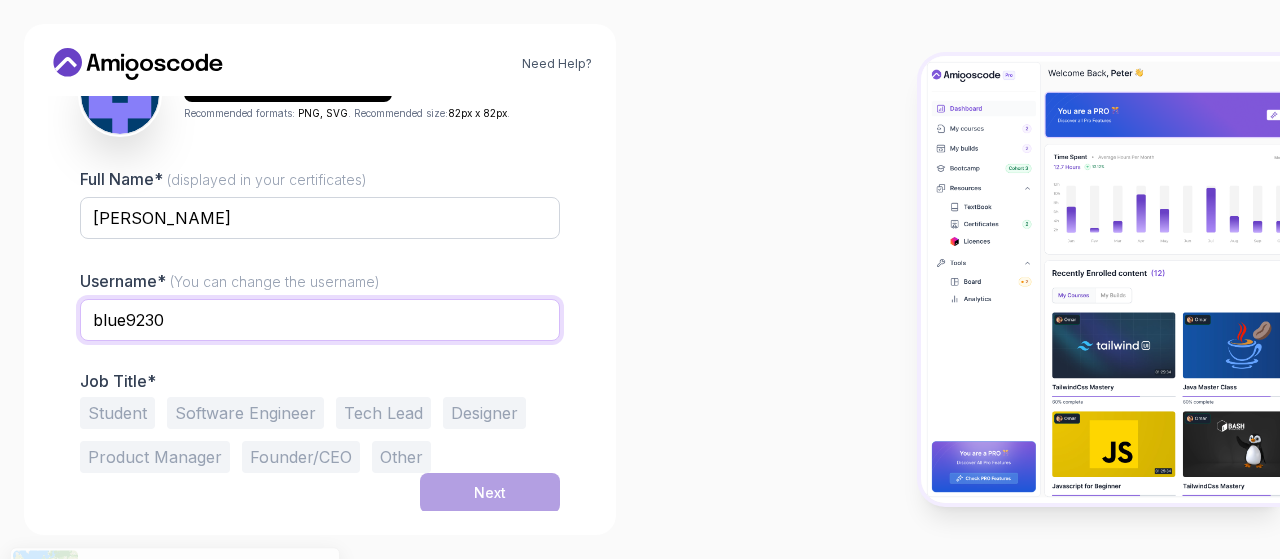 drag, startPoint x: 175, startPoint y: 320, endPoint x: 73, endPoint y: 329, distance: 102.396286 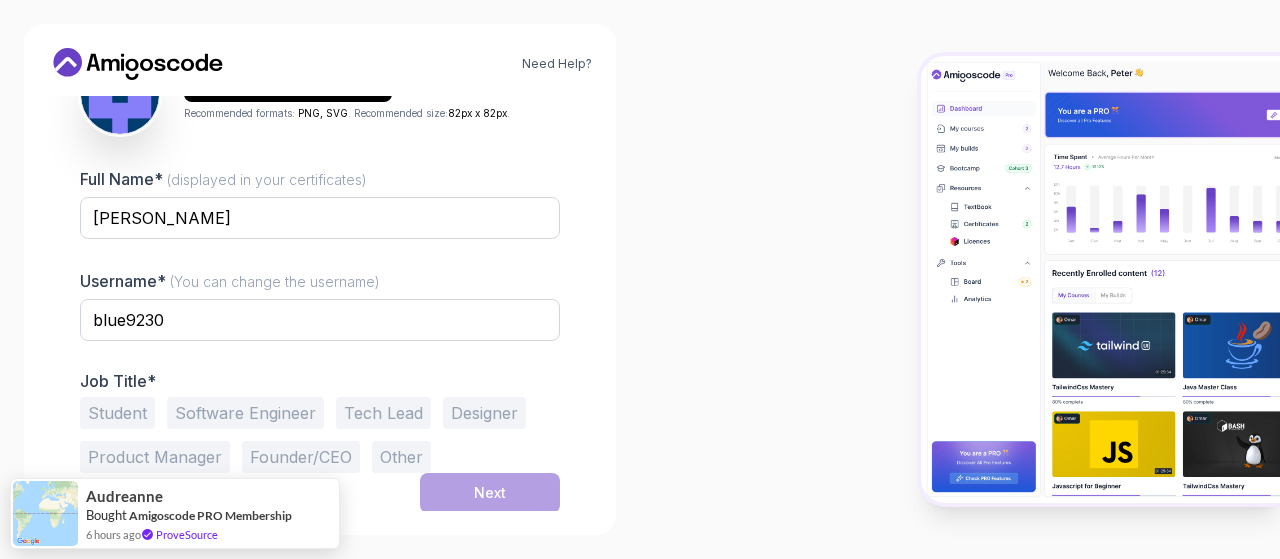 click at bounding box center [960, 279] 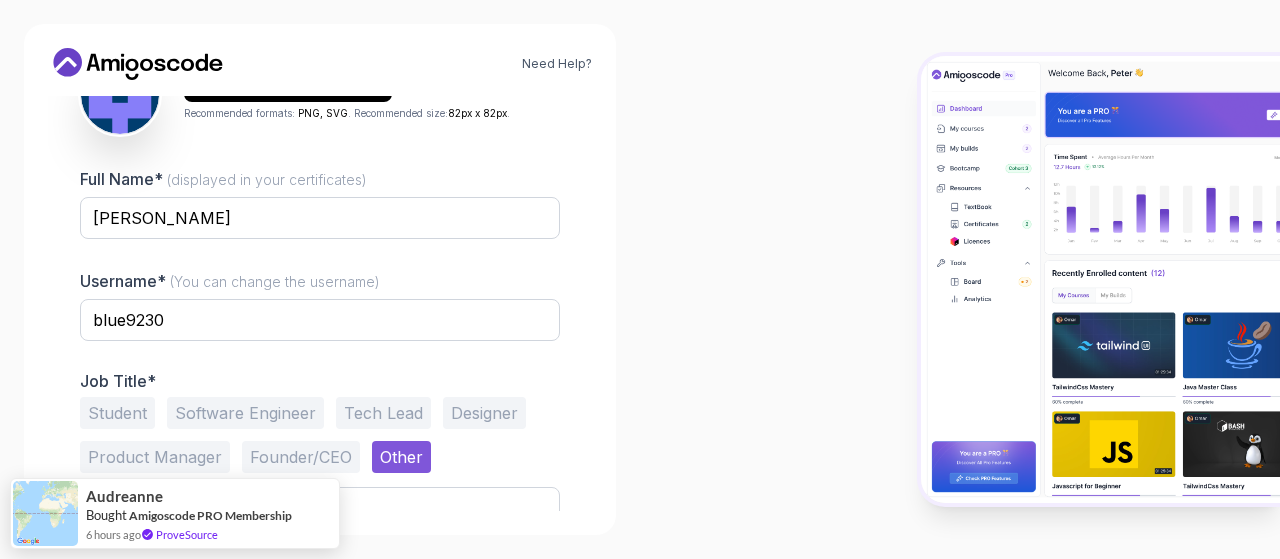 scroll, scrollTop: 350, scrollLeft: 0, axis: vertical 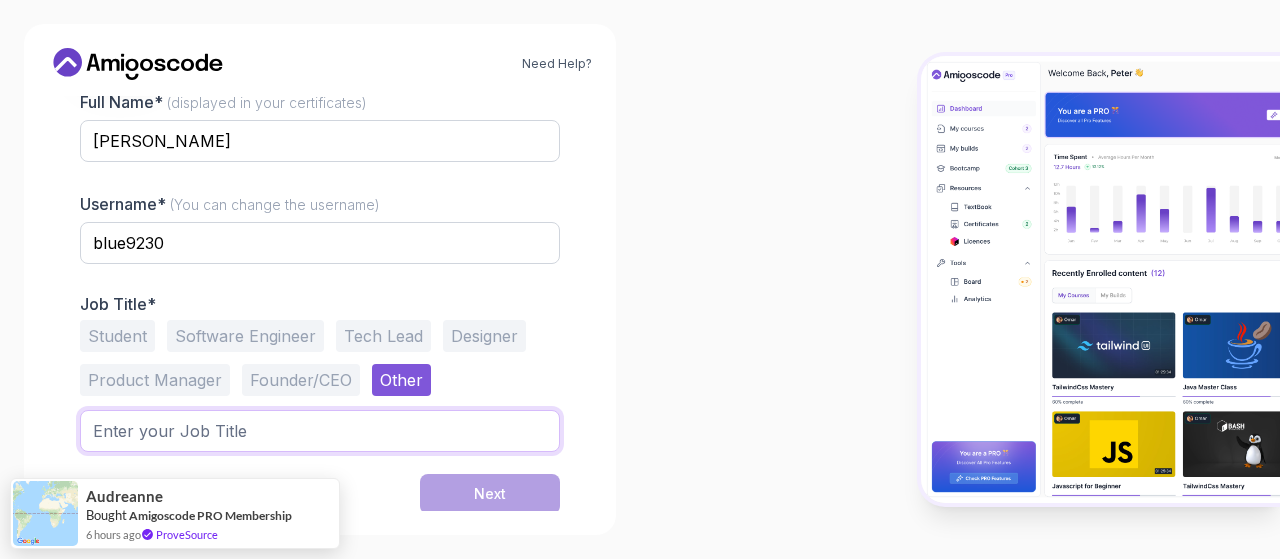 click at bounding box center (320, 431) 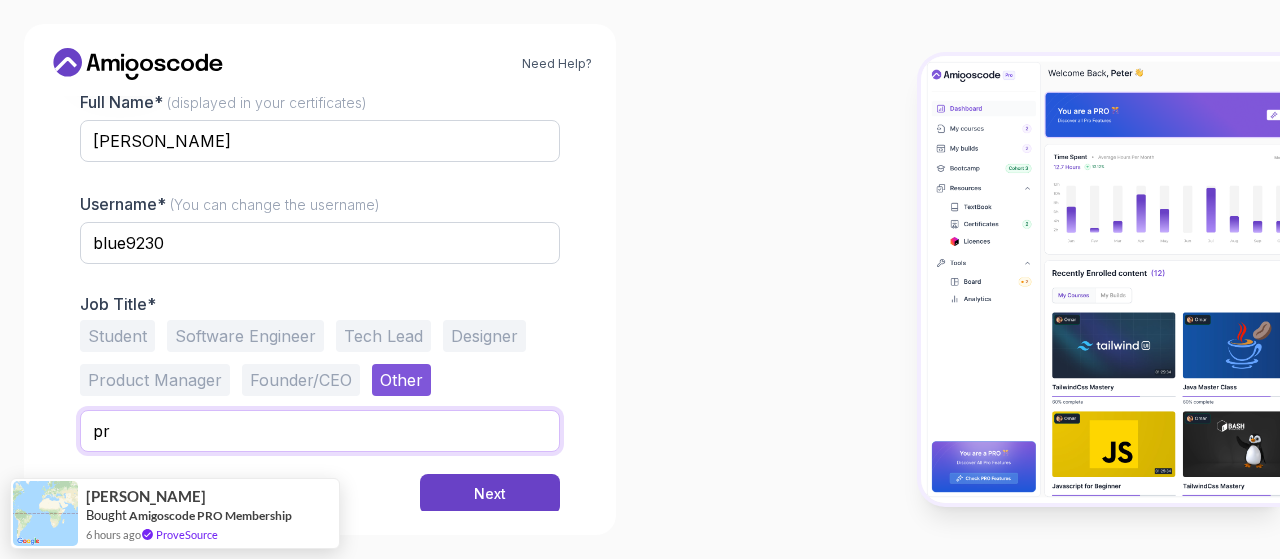 type on "p" 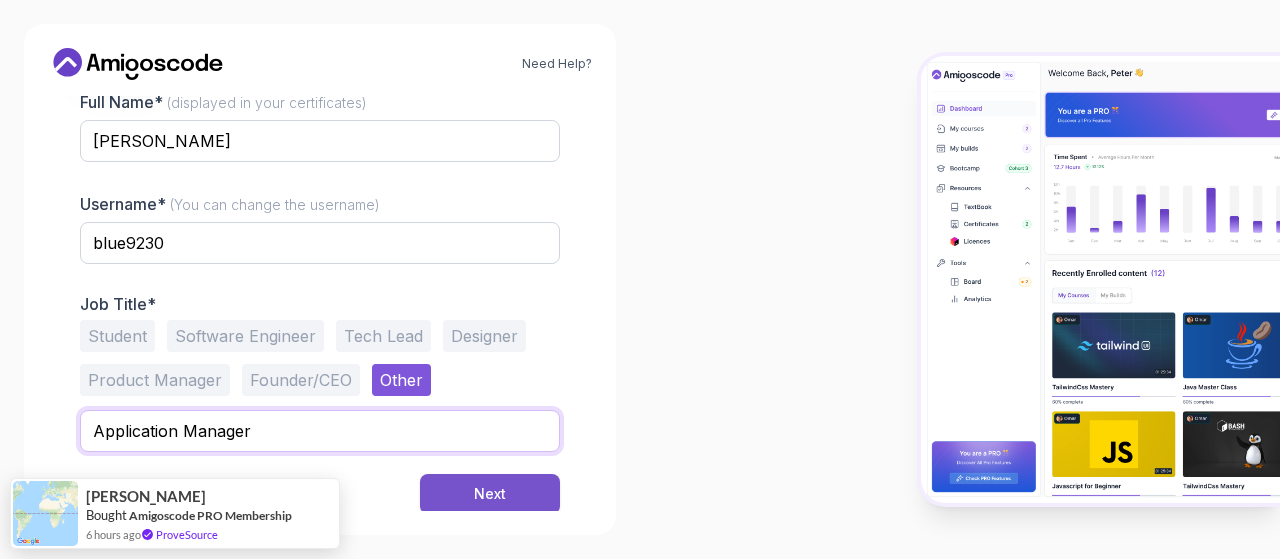 type on "Application Manager" 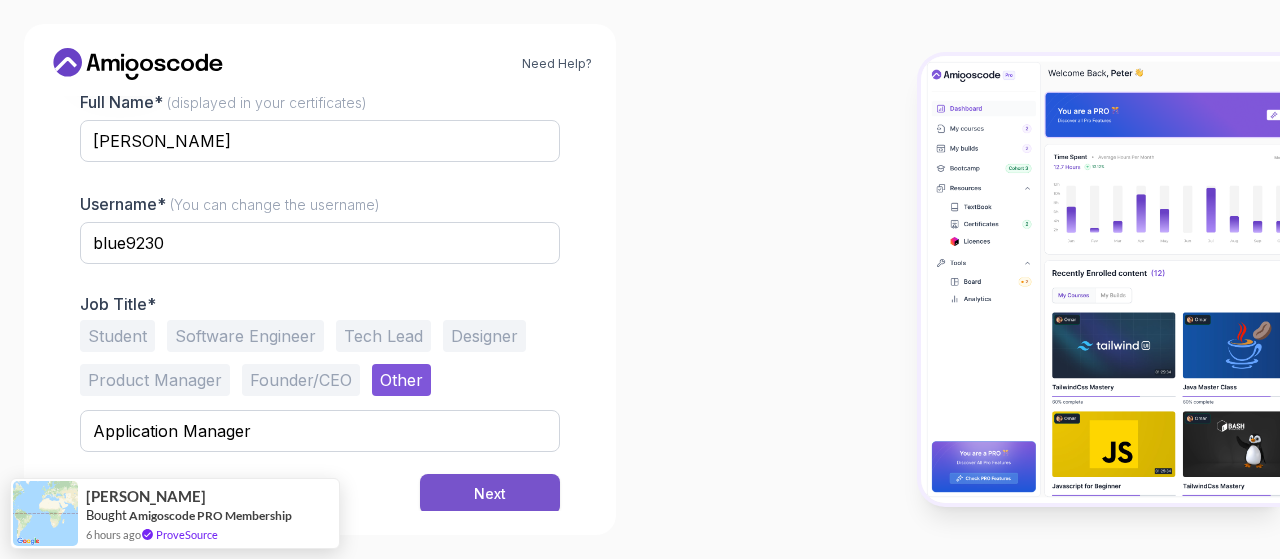 click on "Next" at bounding box center [490, 494] 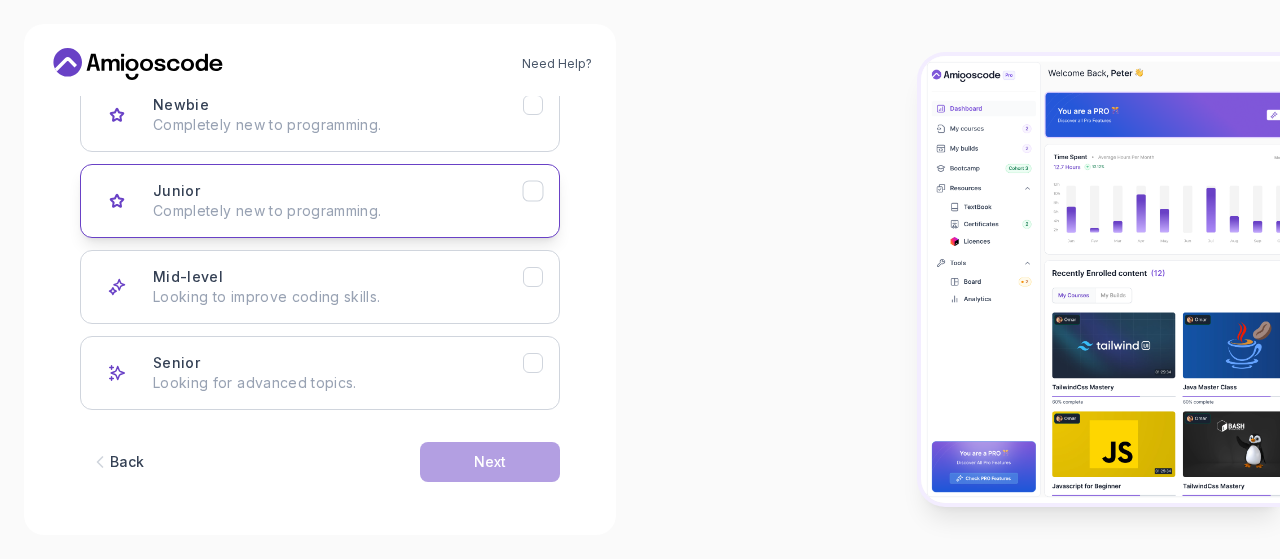scroll, scrollTop: 235, scrollLeft: 0, axis: vertical 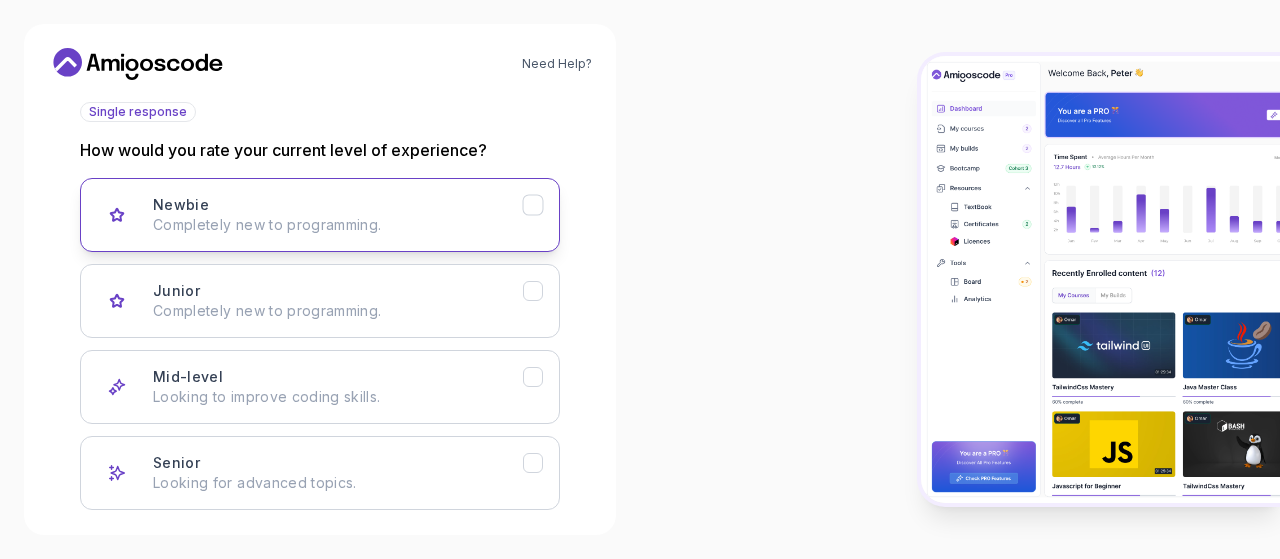 click on "Newbie Completely new to programming." at bounding box center [338, 215] 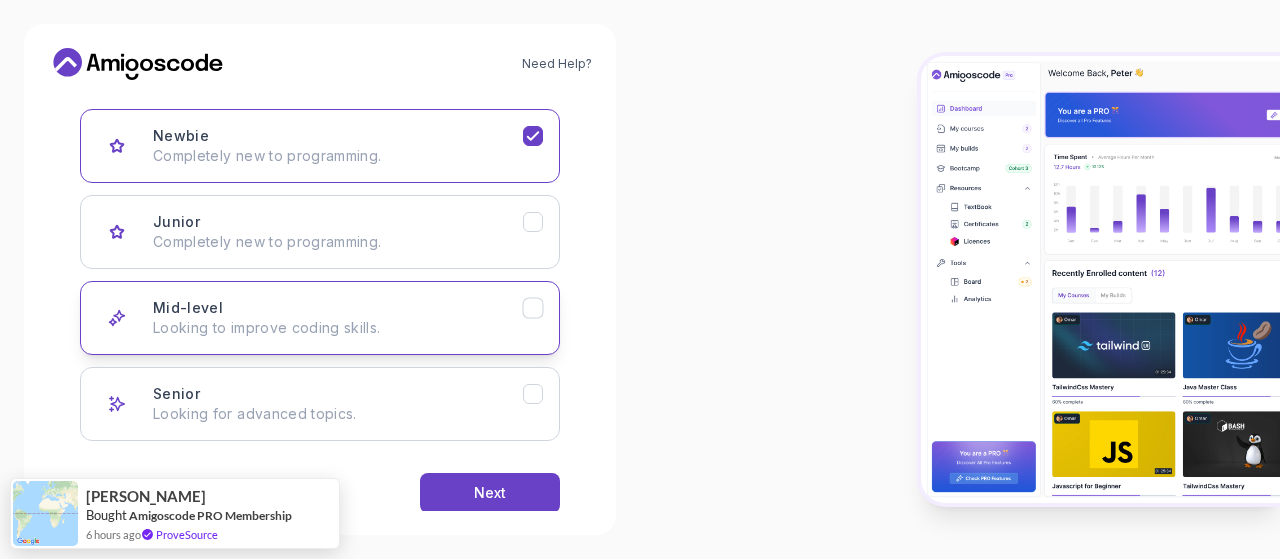 scroll, scrollTop: 335, scrollLeft: 0, axis: vertical 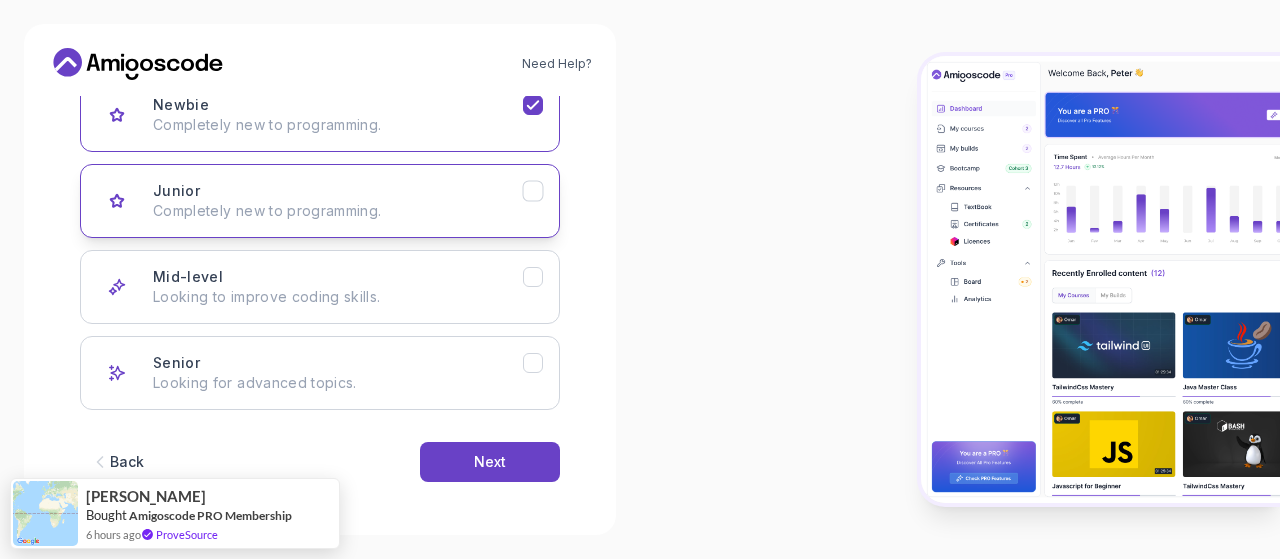 click on "Completely new to programming." at bounding box center (338, 211) 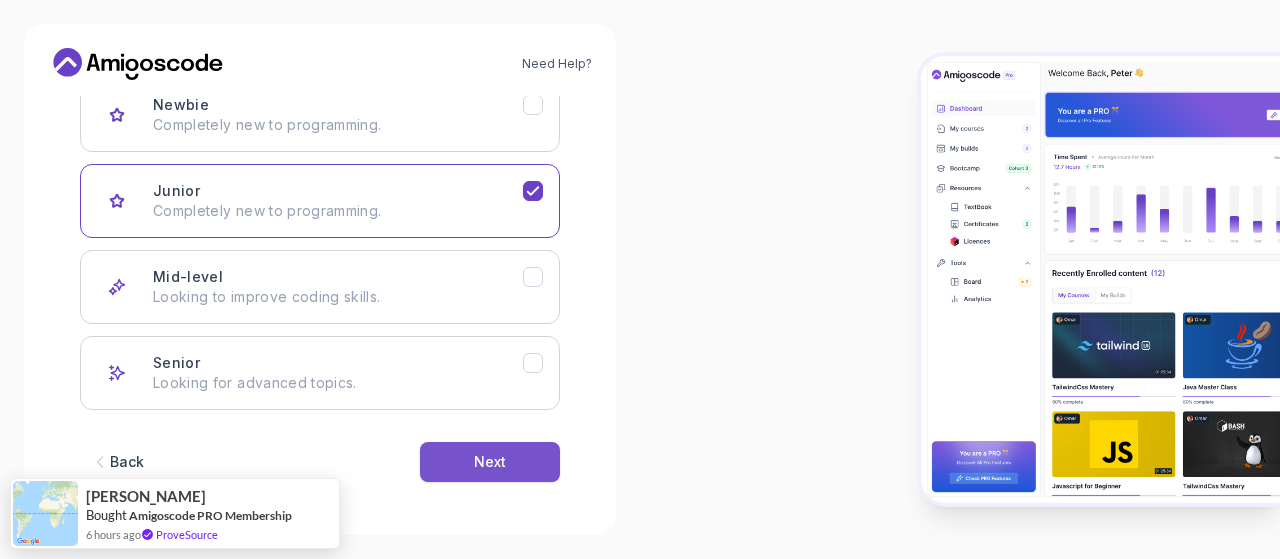click on "Next" at bounding box center [490, 462] 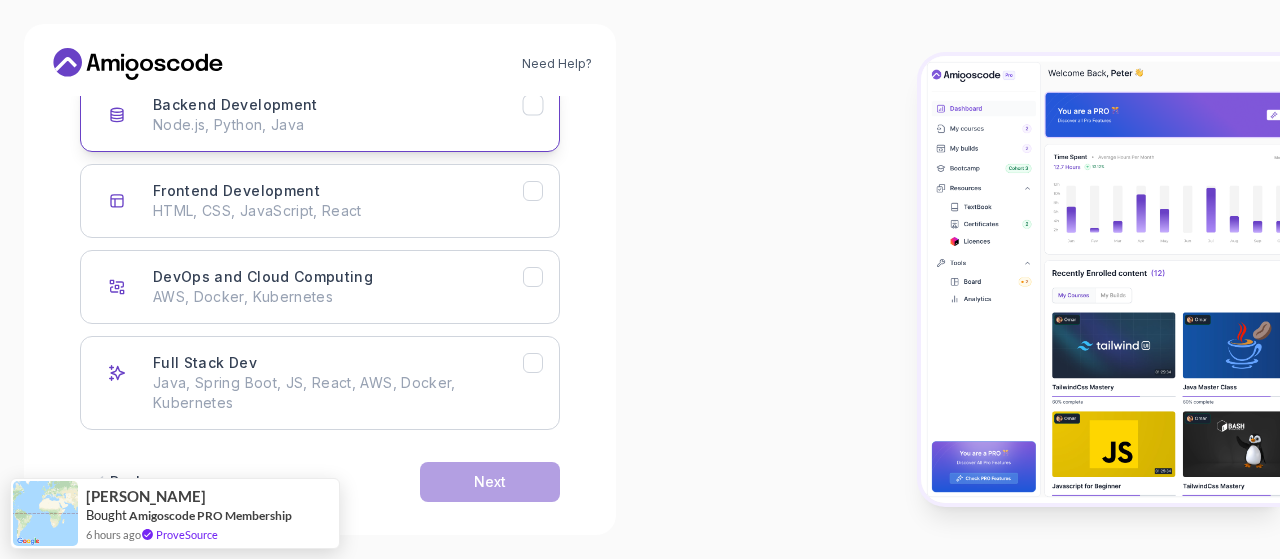scroll, scrollTop: 235, scrollLeft: 0, axis: vertical 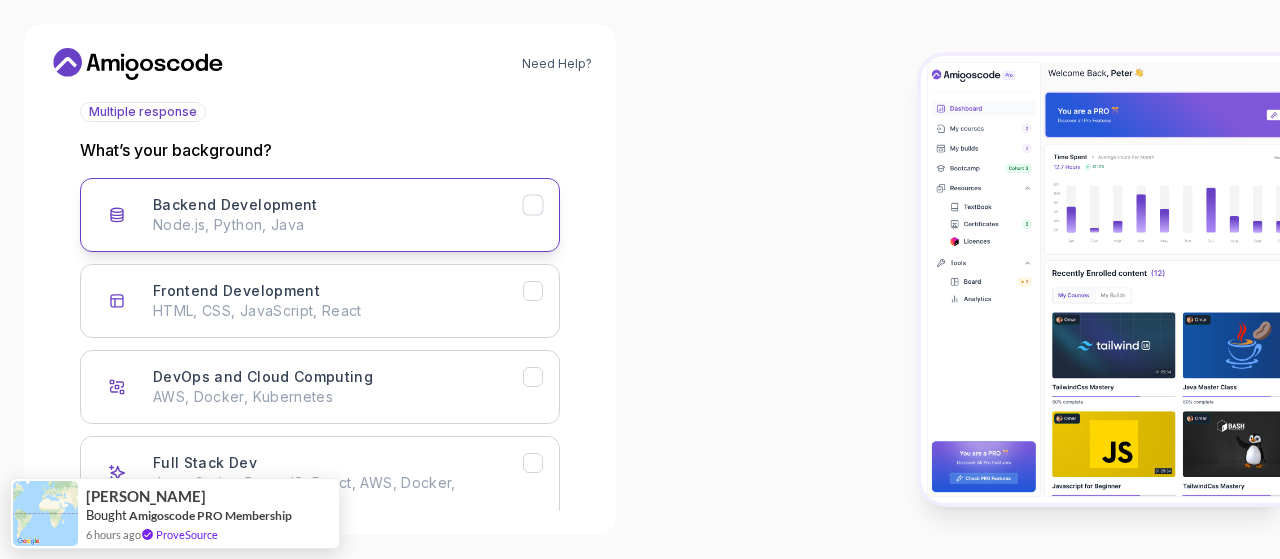 click on "Backend Development Node.js, Python, Java" at bounding box center [320, 215] 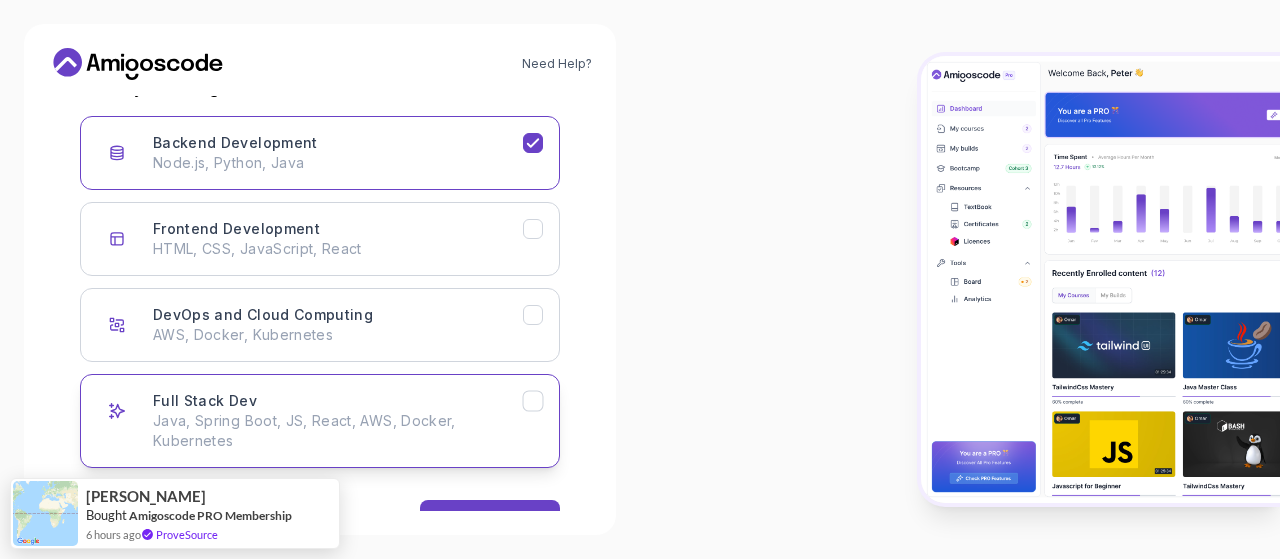 scroll, scrollTop: 355, scrollLeft: 0, axis: vertical 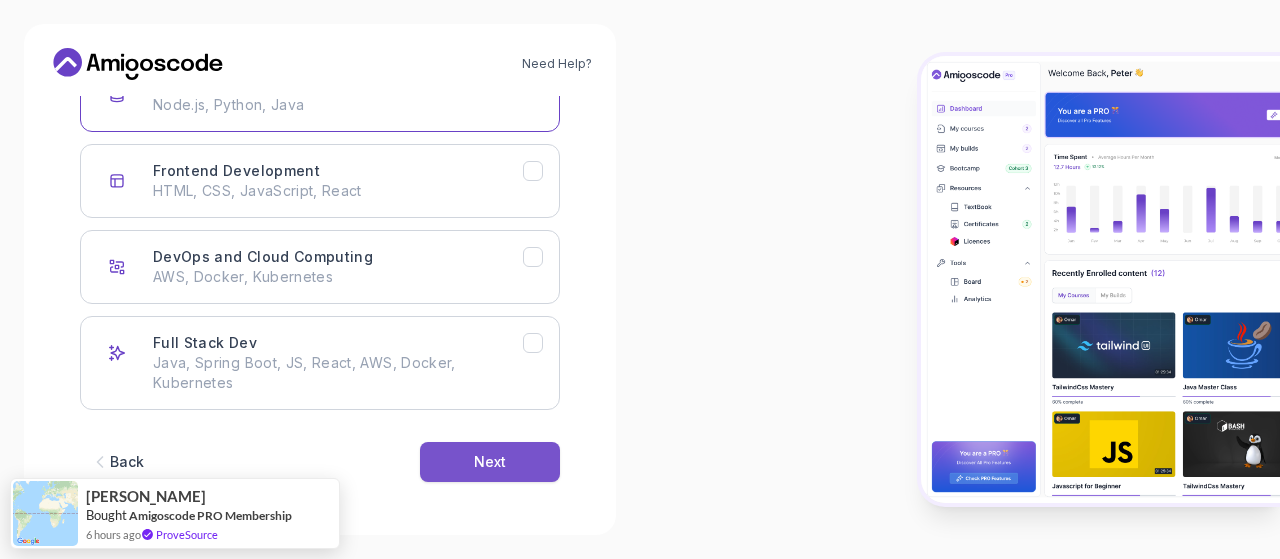 click on "Next" at bounding box center (490, 462) 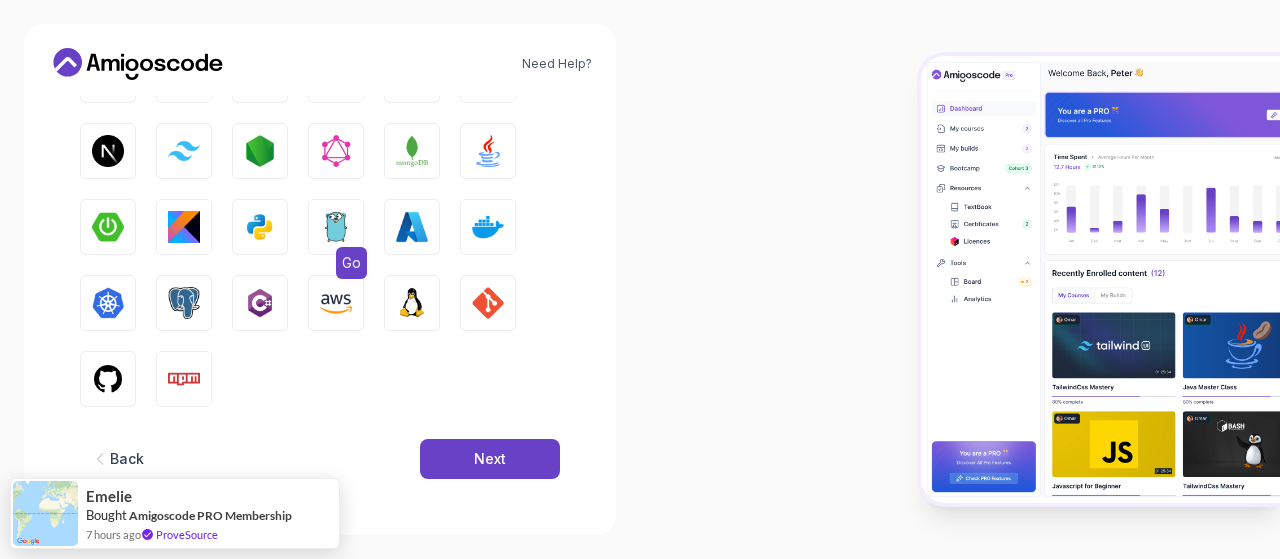 scroll, scrollTop: 290, scrollLeft: 0, axis: vertical 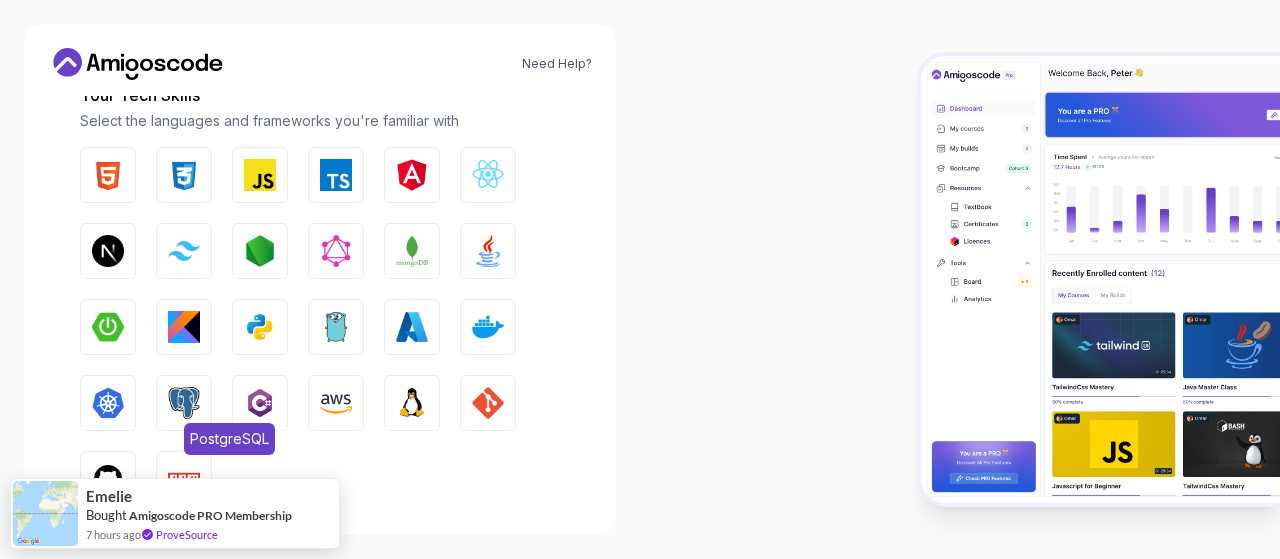 click at bounding box center [184, 403] 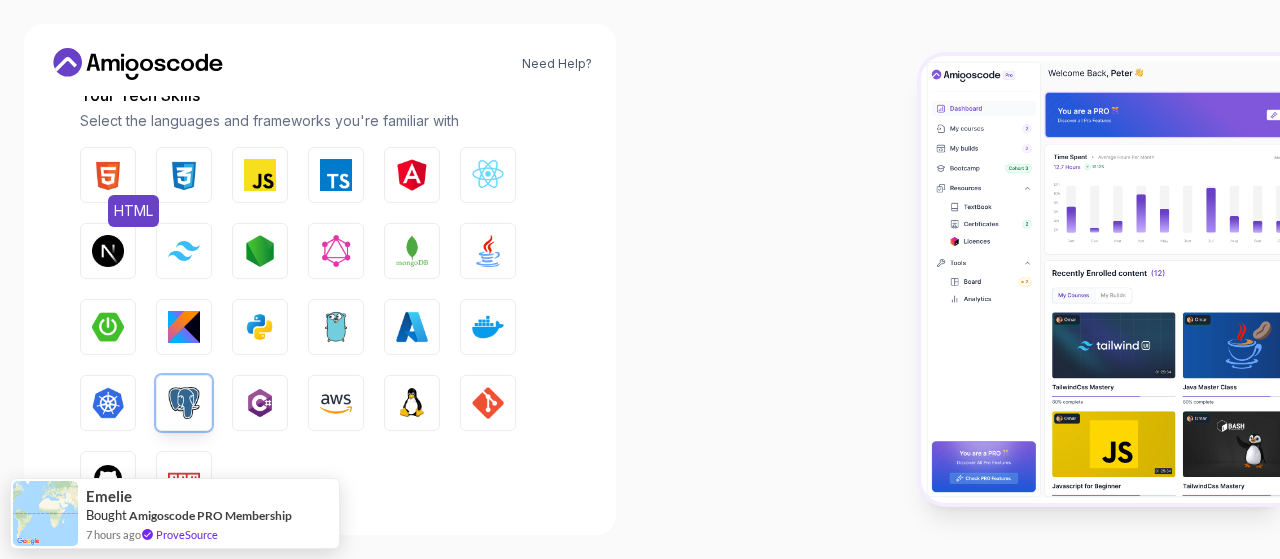 click at bounding box center (108, 175) 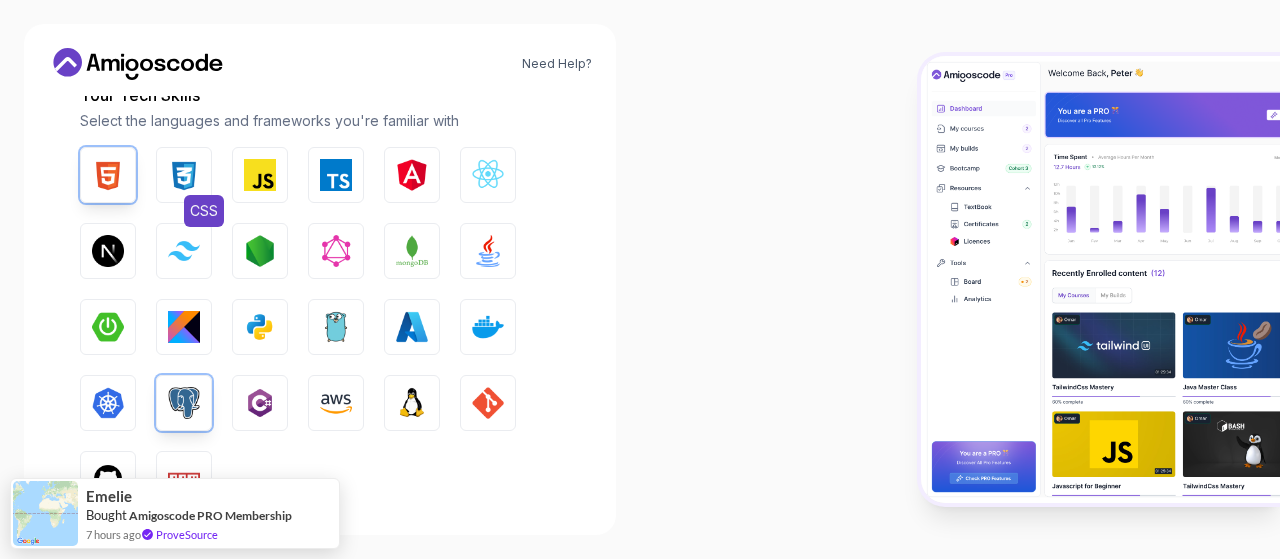 click at bounding box center (184, 175) 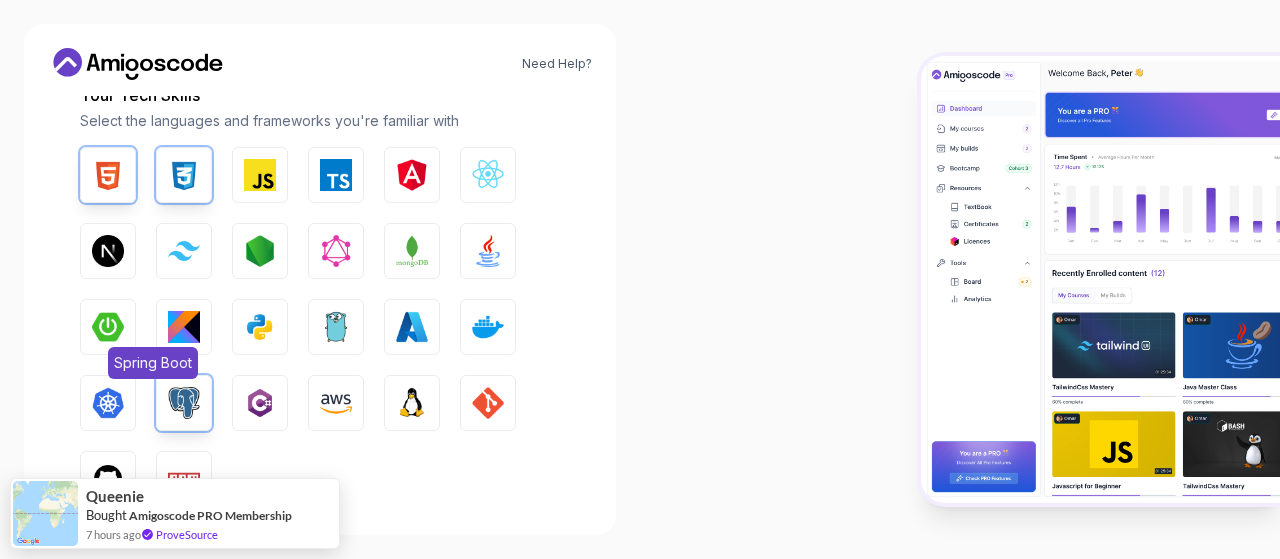 click at bounding box center [108, 327] 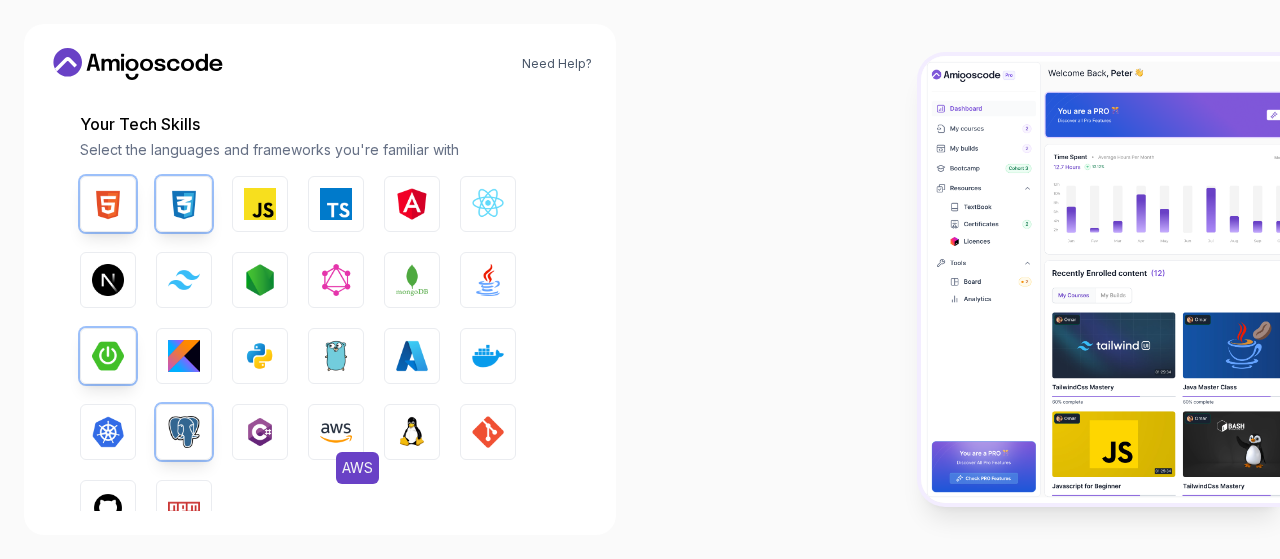 scroll, scrollTop: 290, scrollLeft: 0, axis: vertical 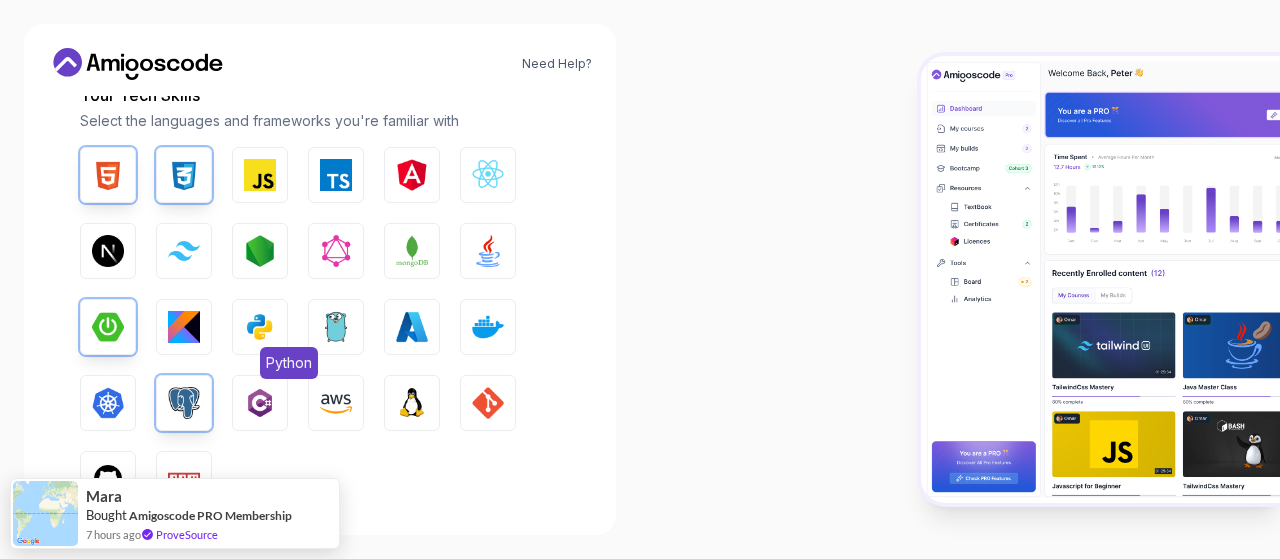 click at bounding box center [260, 327] 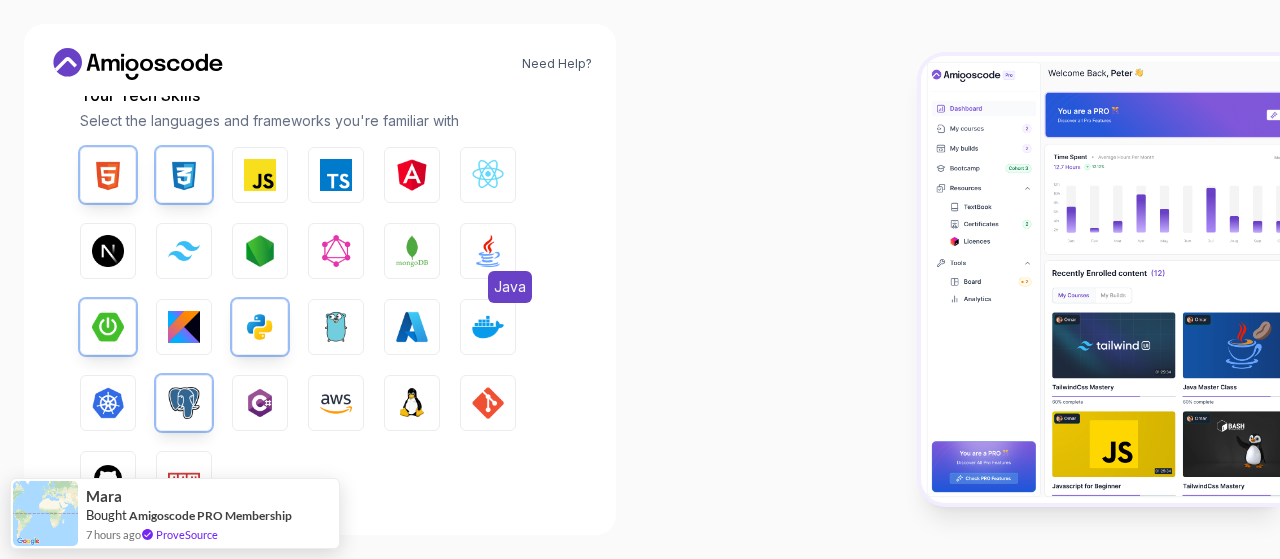 click at bounding box center [488, 251] 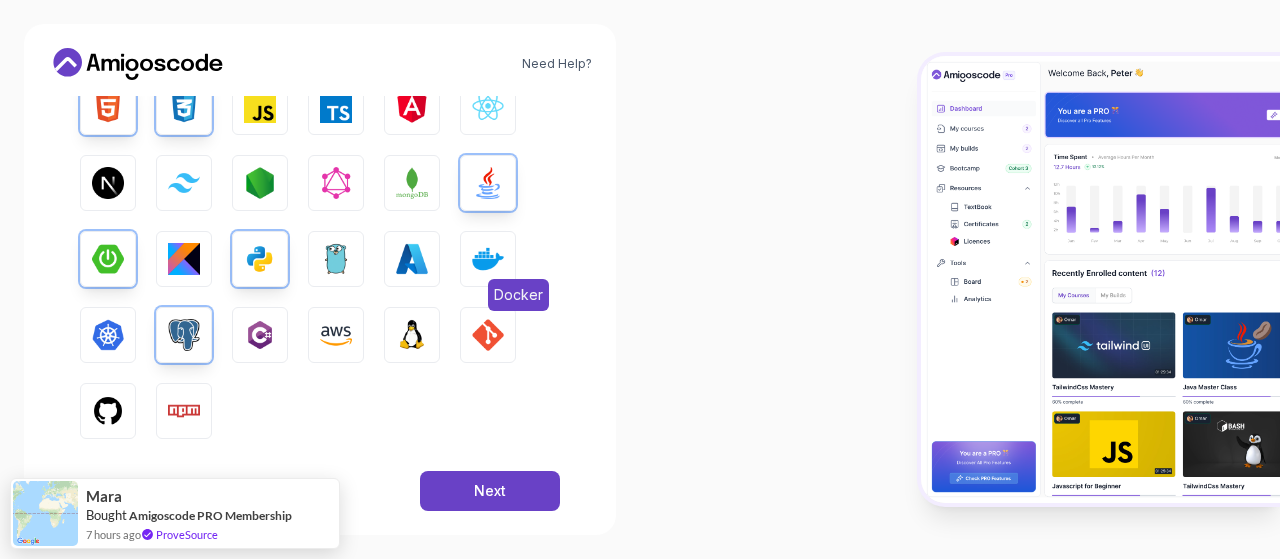 scroll, scrollTop: 390, scrollLeft: 0, axis: vertical 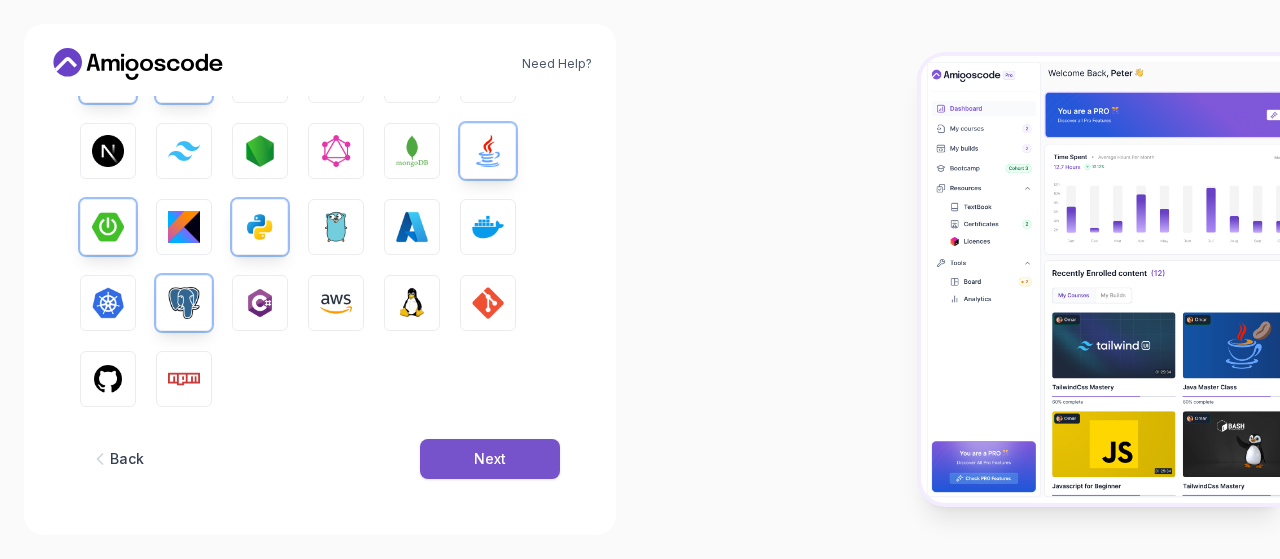 click on "Next" at bounding box center (490, 459) 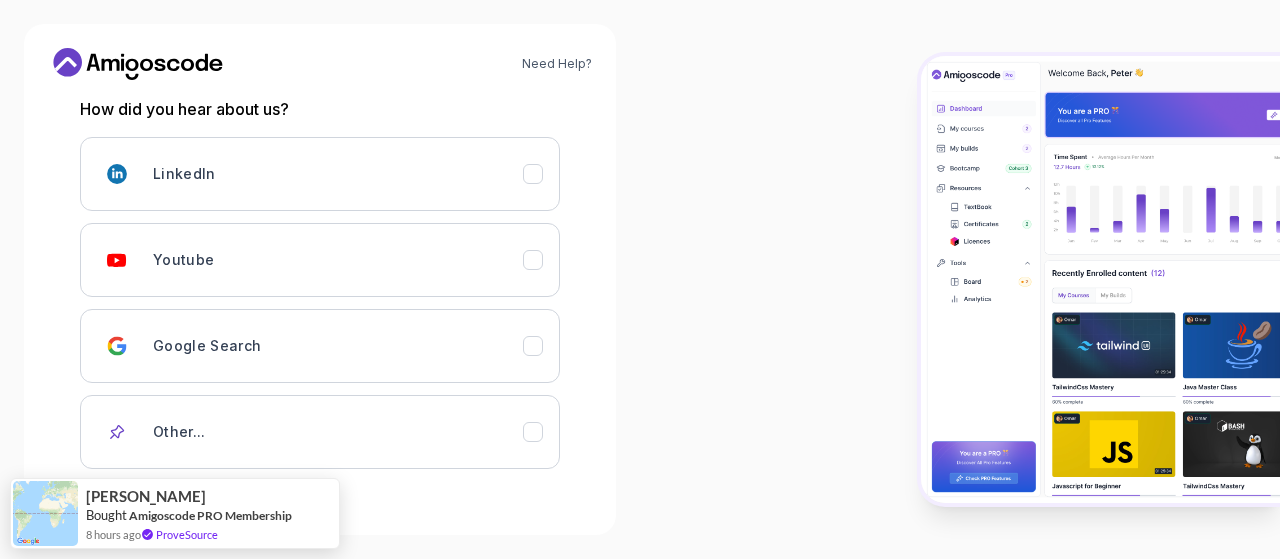 scroll, scrollTop: 347, scrollLeft: 0, axis: vertical 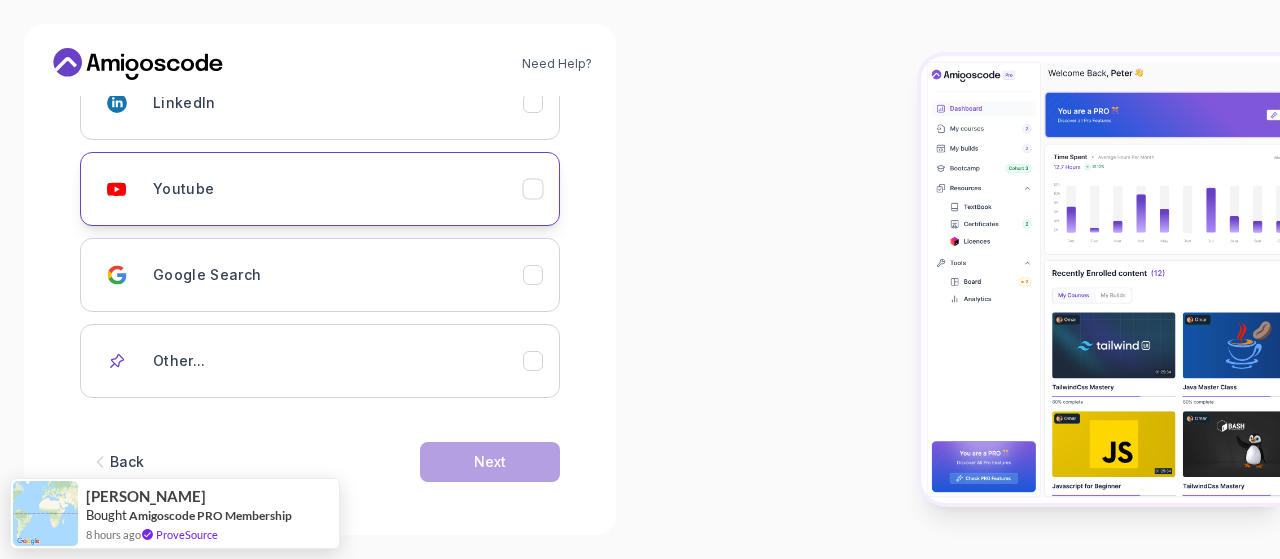 click on "Youtube" at bounding box center [338, 189] 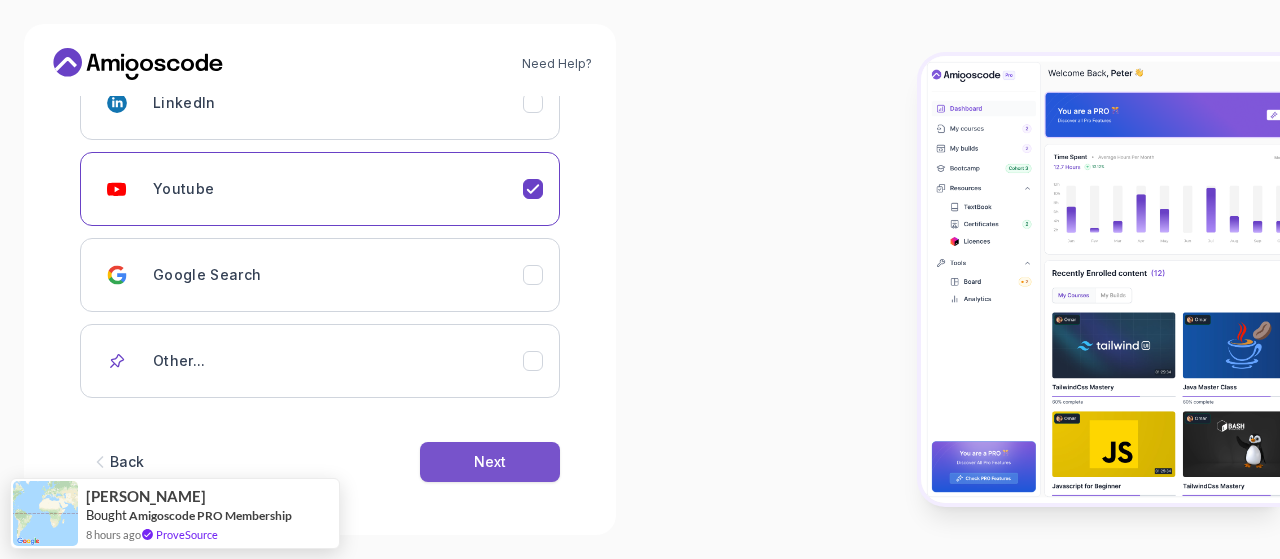 click on "Next" at bounding box center (490, 462) 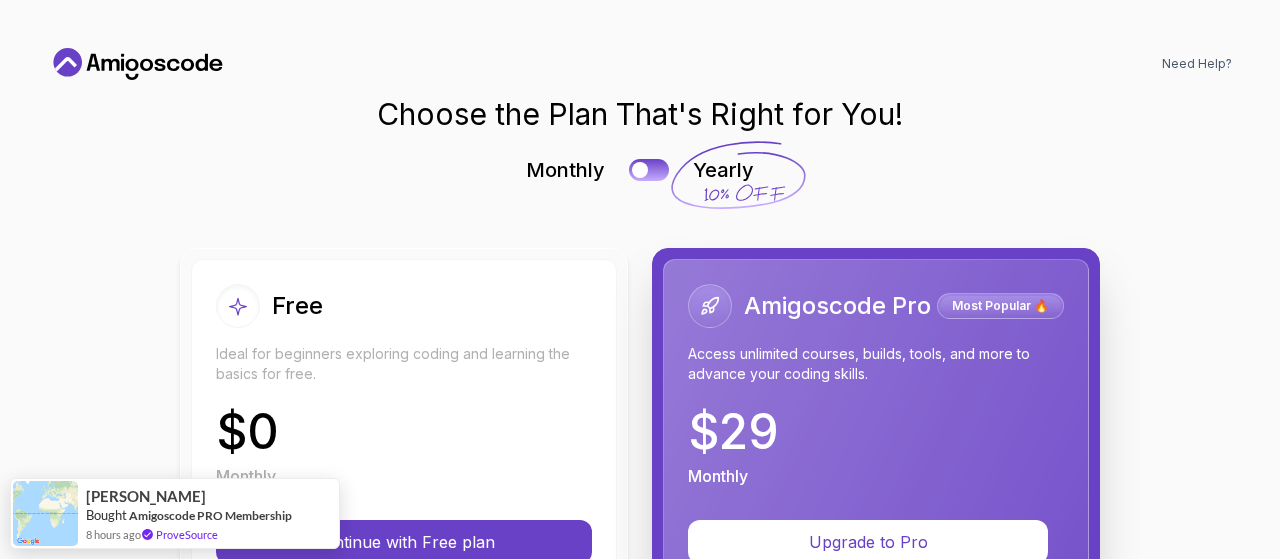 scroll, scrollTop: 0, scrollLeft: 0, axis: both 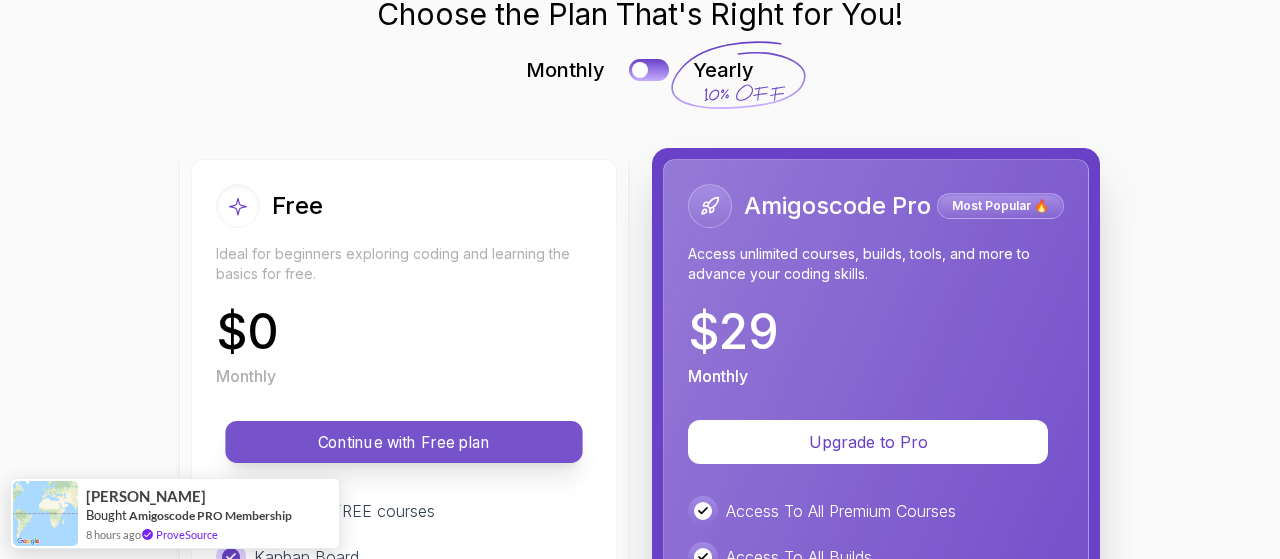 click on "Continue with Free plan" at bounding box center (404, 442) 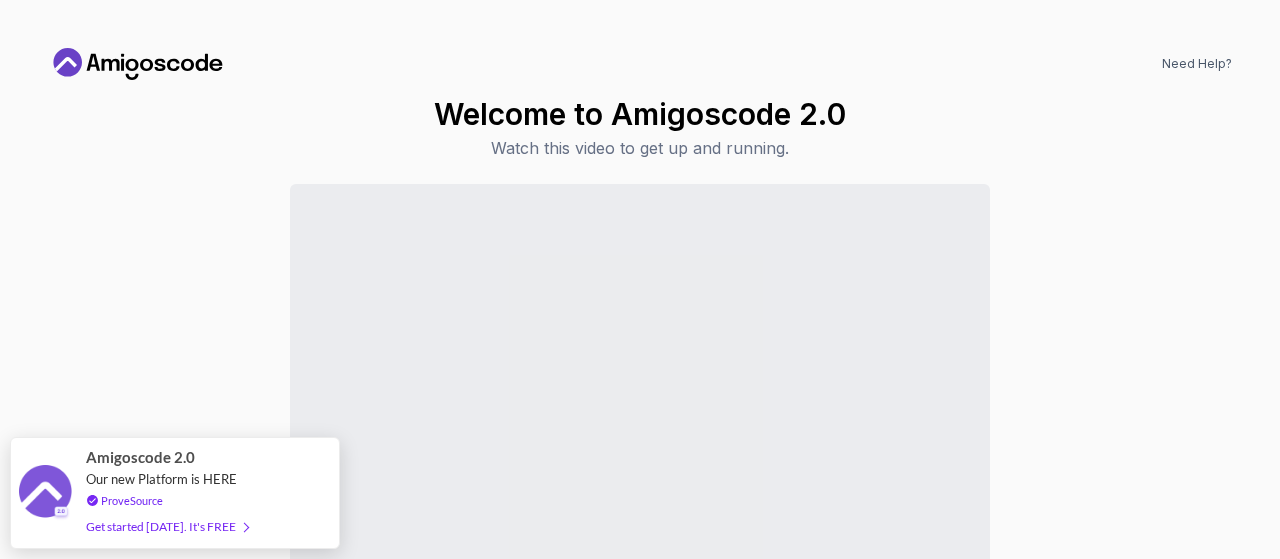 click on "Continue to Dashboard" at bounding box center (640, 421) 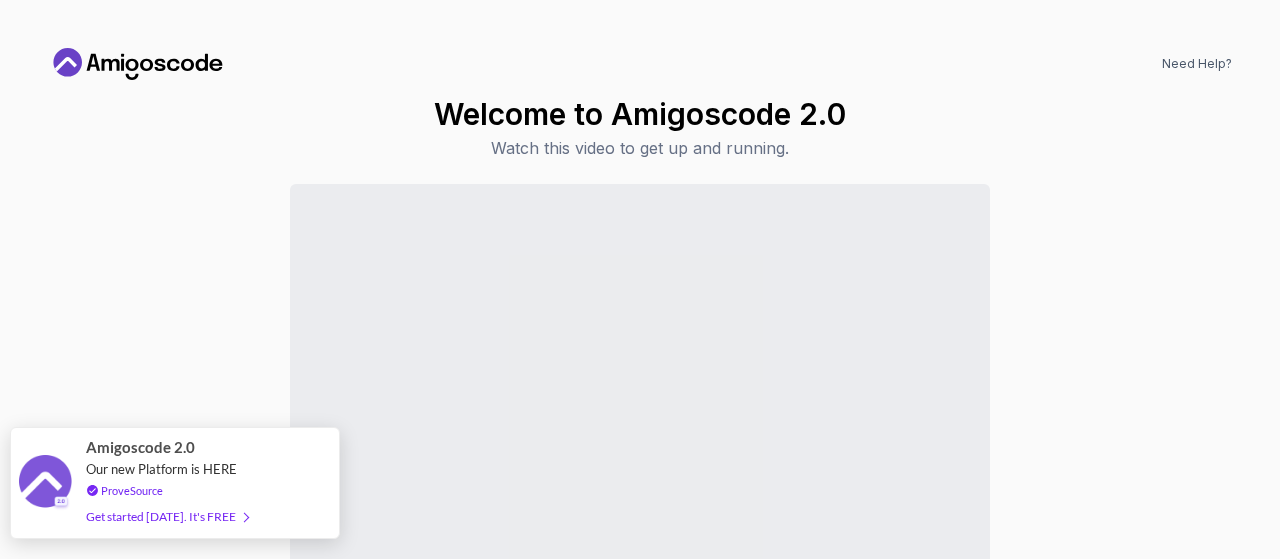 click on "Get started today. It's FREE" at bounding box center [167, 516] 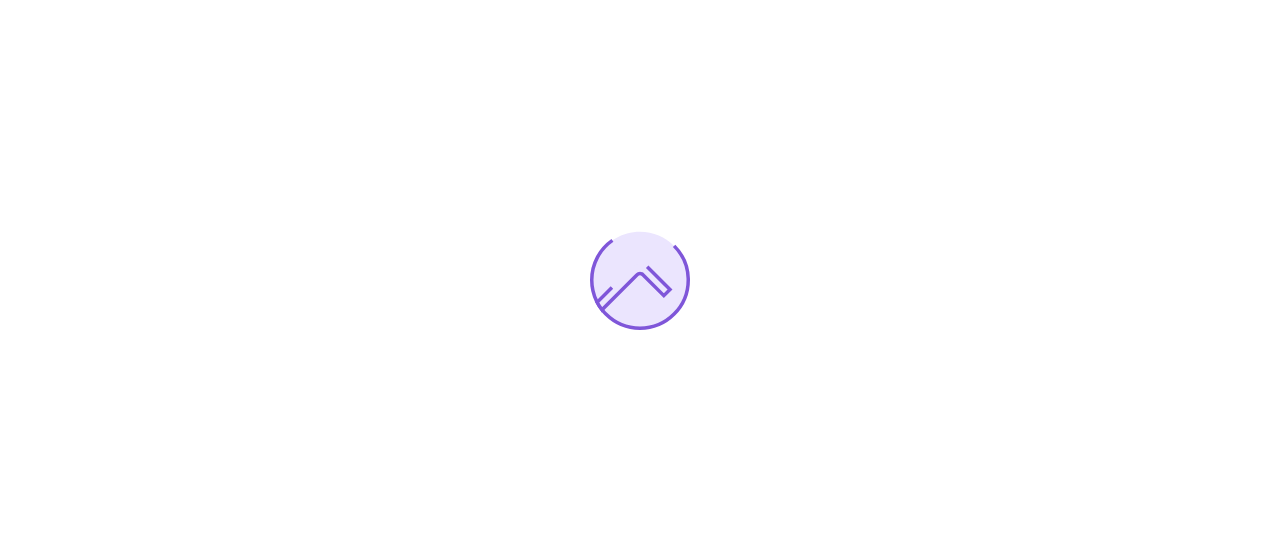 scroll, scrollTop: 0, scrollLeft: 0, axis: both 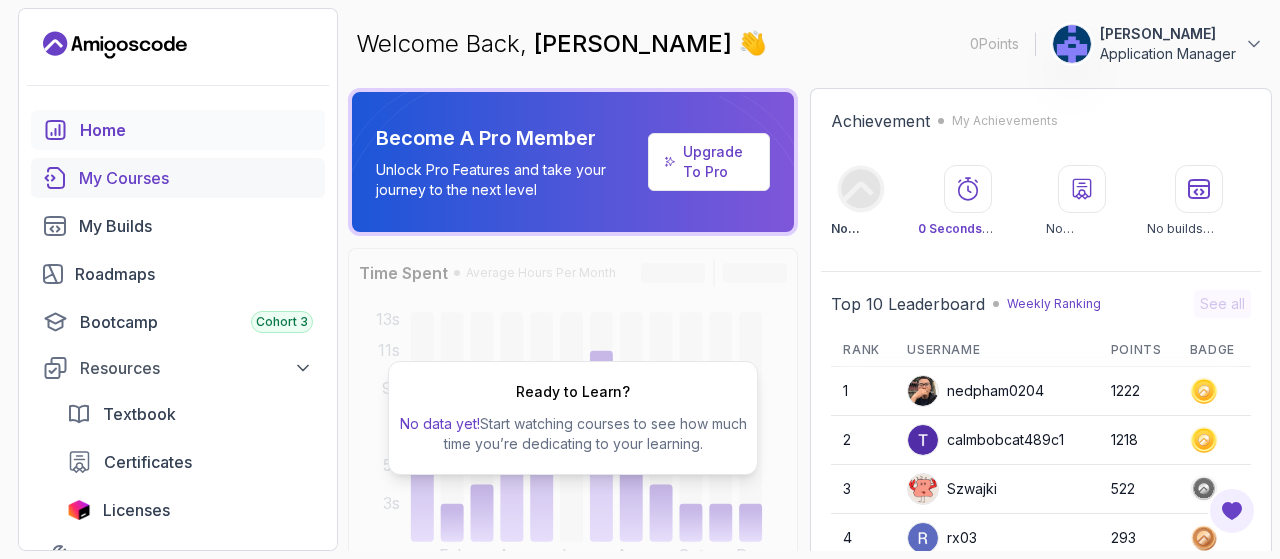 click on "My Courses" at bounding box center [196, 178] 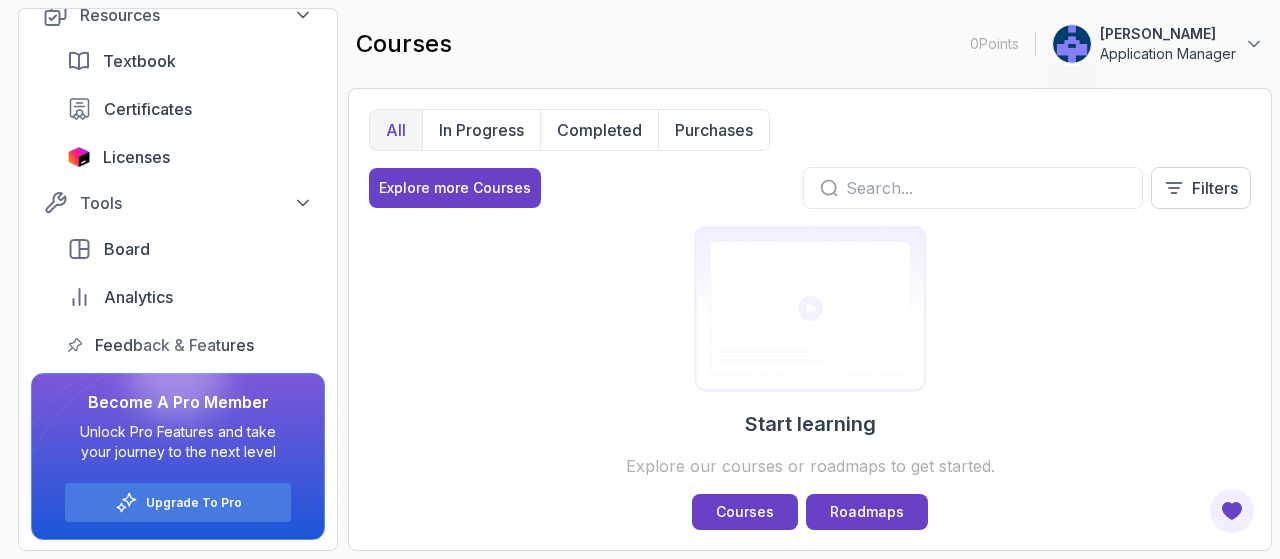 scroll, scrollTop: 53, scrollLeft: 0, axis: vertical 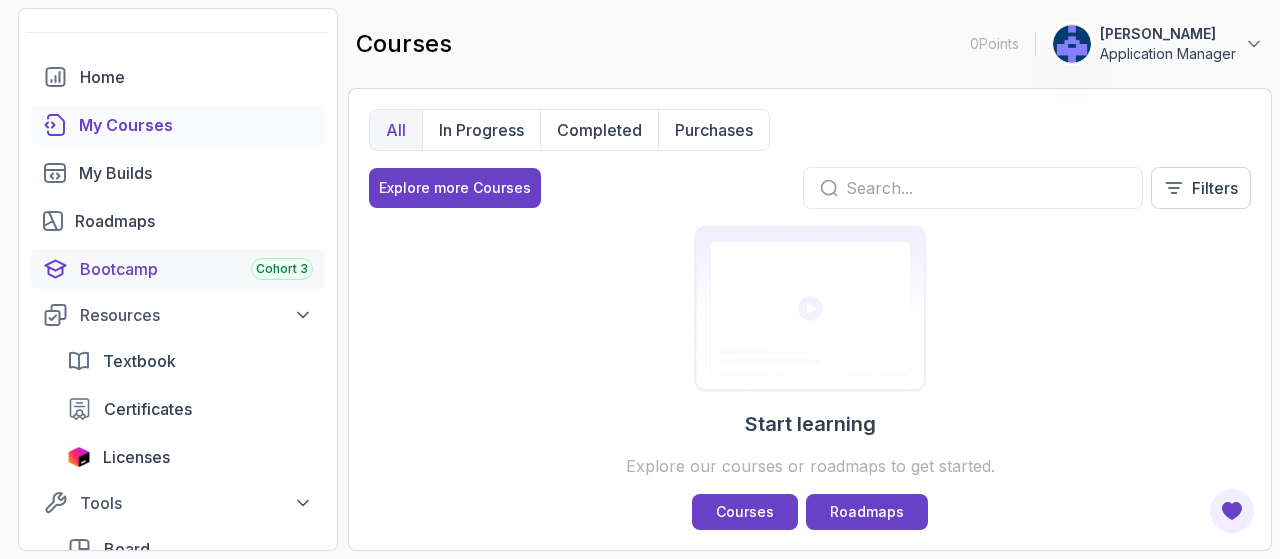 click on "Bootcamp Cohort 3" at bounding box center [196, 269] 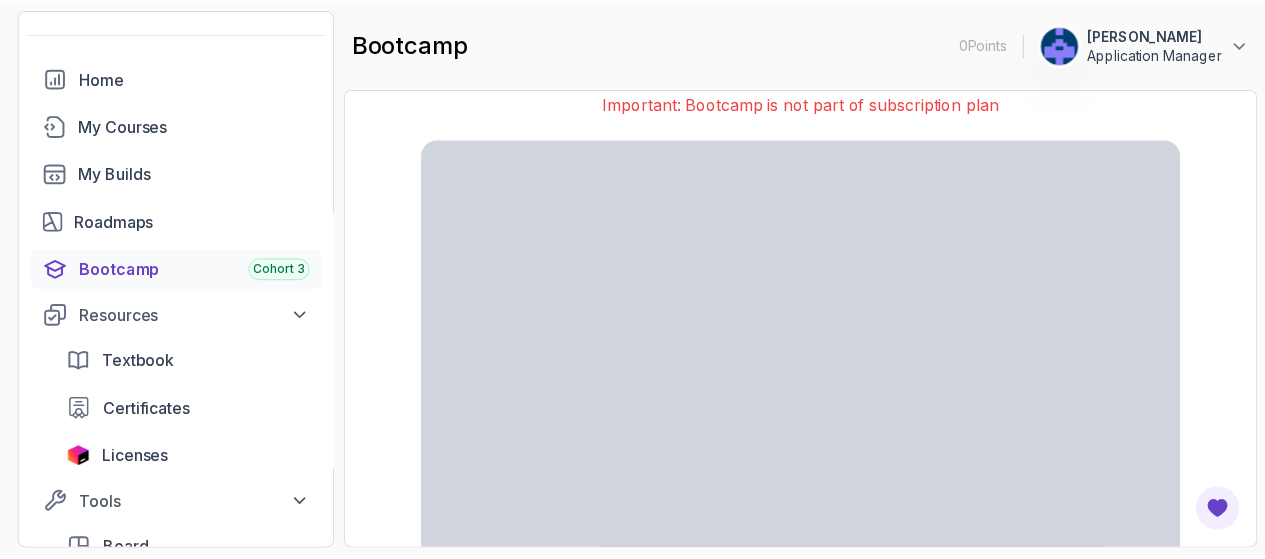 scroll, scrollTop: 0, scrollLeft: 0, axis: both 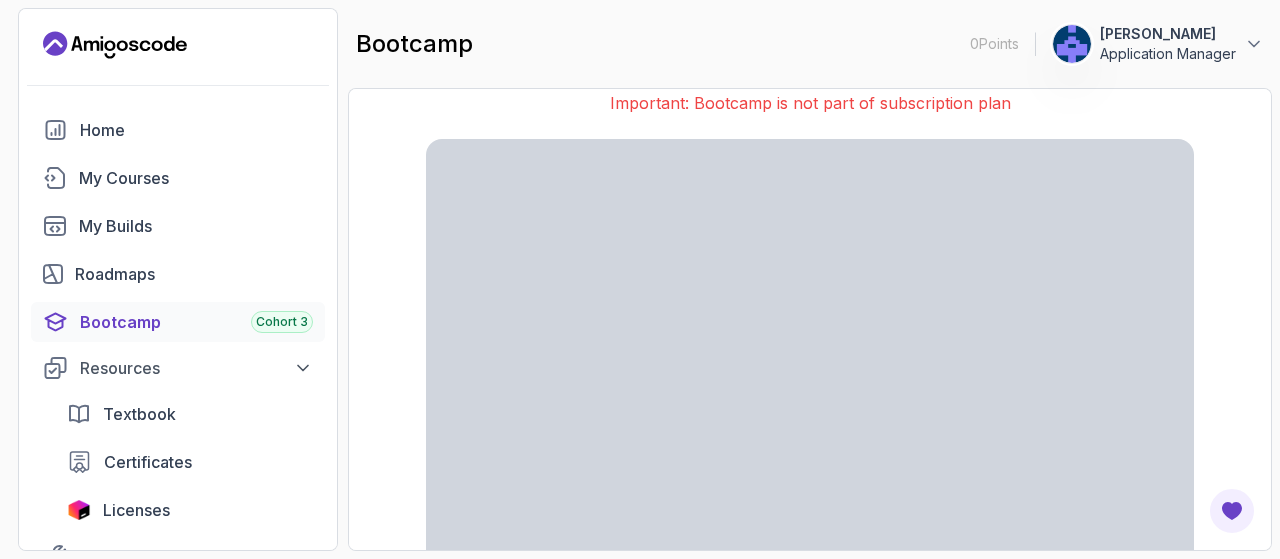 click 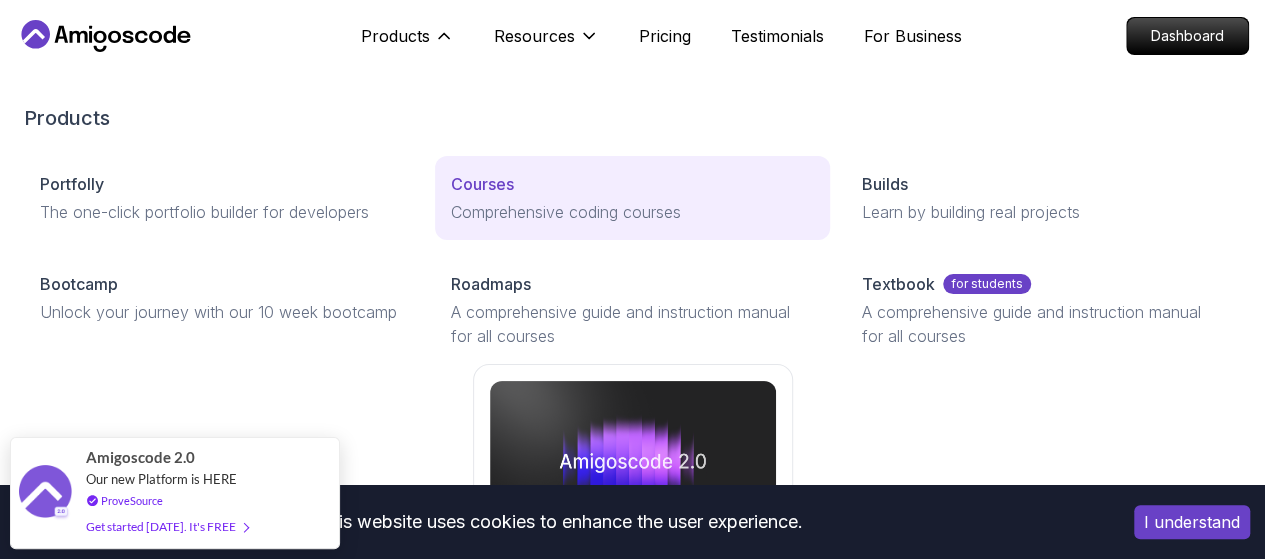 click on "Courses" at bounding box center [632, 184] 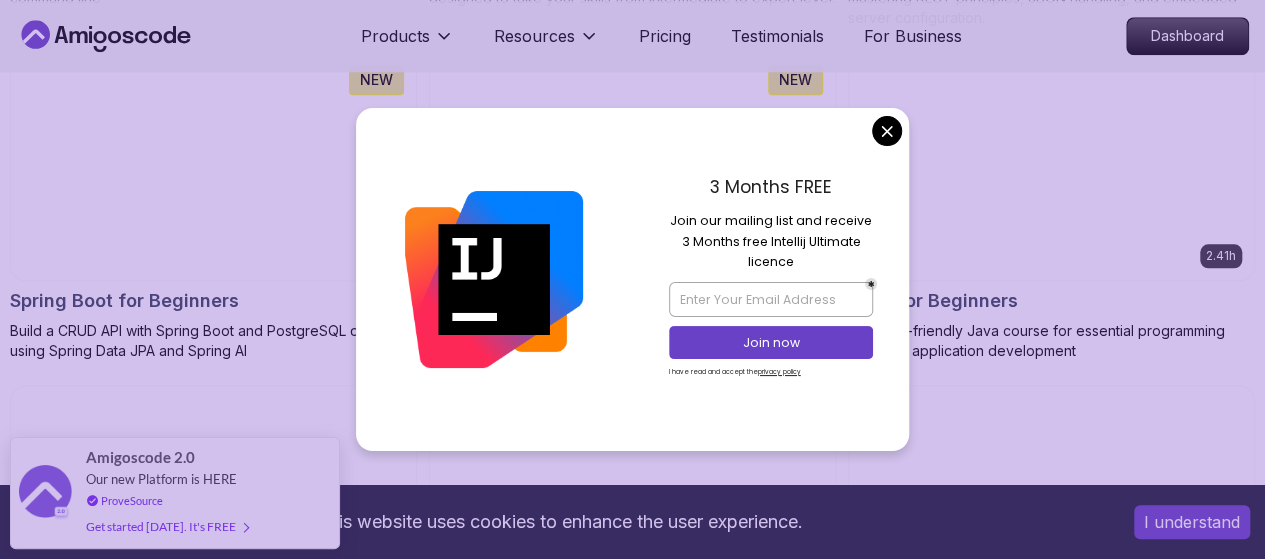 scroll, scrollTop: 1000, scrollLeft: 0, axis: vertical 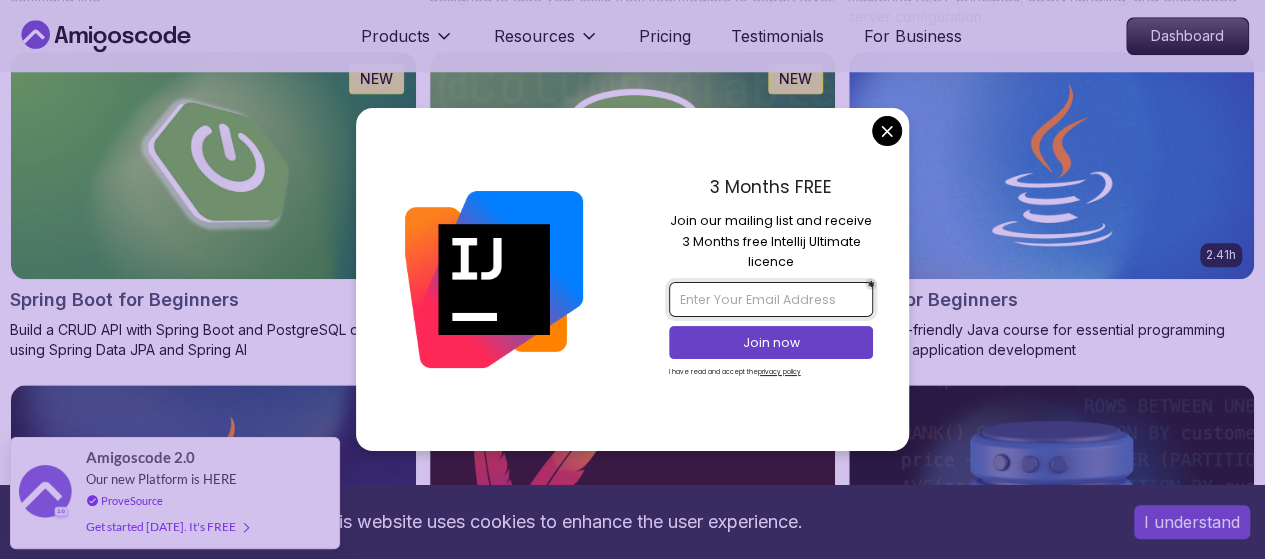 click at bounding box center (771, 299) 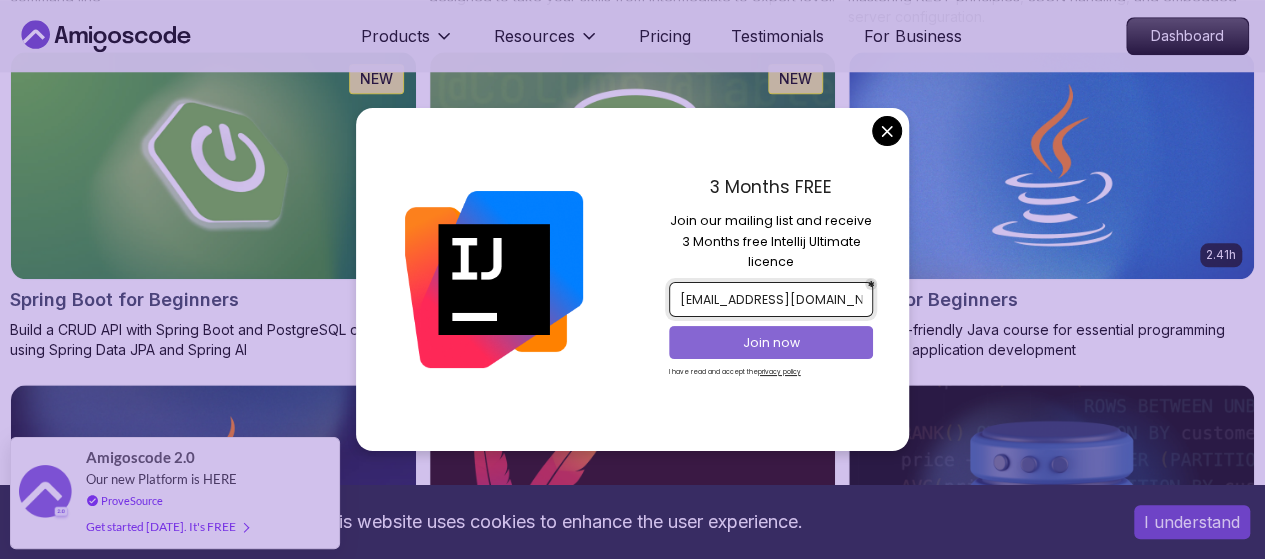 type on "caining9230@outlook.com" 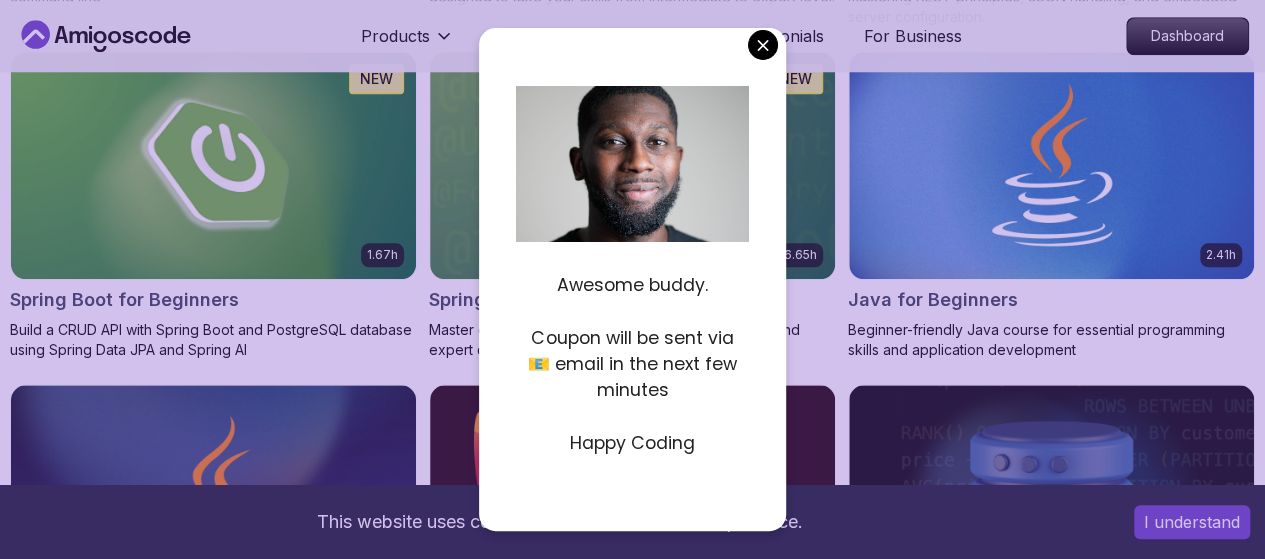 scroll, scrollTop: 6, scrollLeft: 0, axis: vertical 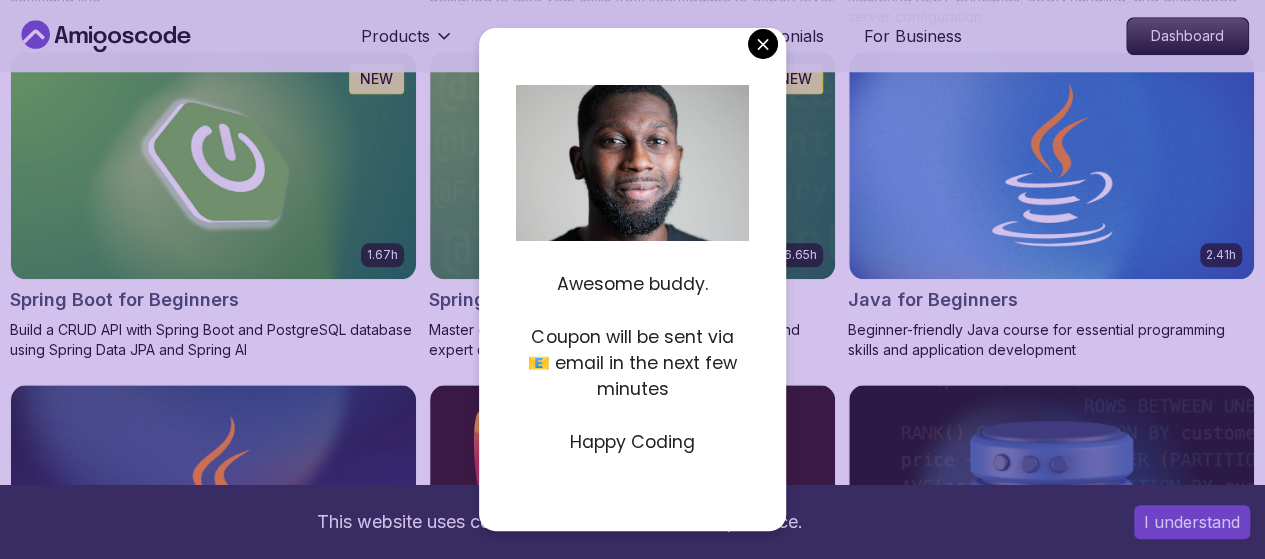 click on "This website uses cookies to enhance the user experience. I understand Products Resources Pricing Testimonials For Business Dashboard Products Resources Pricing Testimonials For Business Dashboard All Courses Learn Java, Spring Boot, DevOps & More with Amigoscode Premium Courses Master in-demand skills like Java, Spring Boot, DevOps, React, and more through hands-on, expert-led courses. Advance your software development career with real-world projects and practical learning. Filters Filters Type Course Build Price Pro Free Instructors Nelson Djalo Richard Abz Duration 0-1 Hour 1-3 Hours +3 Hours Track Front End Back End Dev Ops Full Stack Level Junior Mid-level Senior 6.00h Linux Fundamentals Pro Learn the fundamentals of Linux and how to use the command line 5.18h Advanced Spring Boot Pro Dive deep into Spring Boot with our advanced course, designed to take your skills from intermediate to expert level. 3.30h Building APIs with Spring Boot Pro 1.67h NEW Spring Boot for Beginners 6.65h NEW Spring Data JPA Pro" at bounding box center [632, 4303] 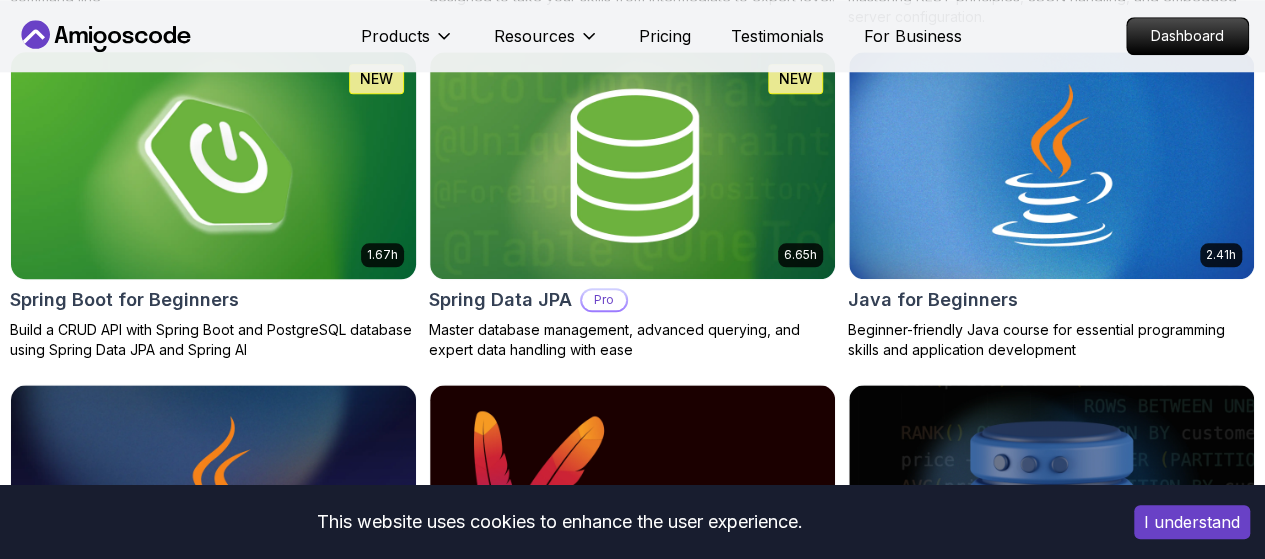 click on "Spring Boot for Beginners" at bounding box center [124, 300] 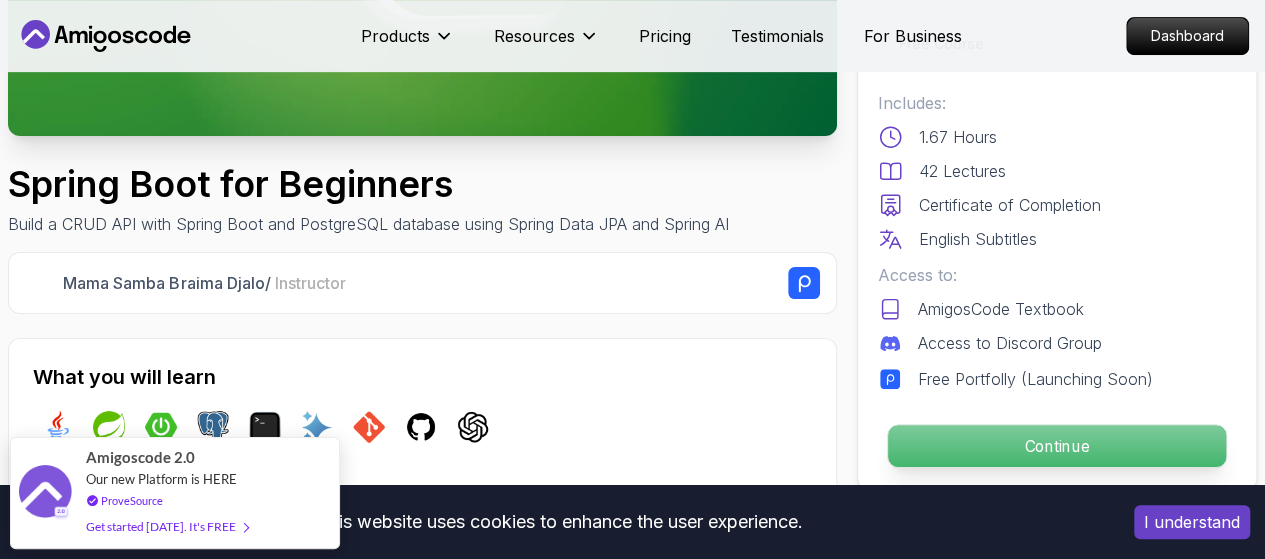 scroll, scrollTop: 600, scrollLeft: 0, axis: vertical 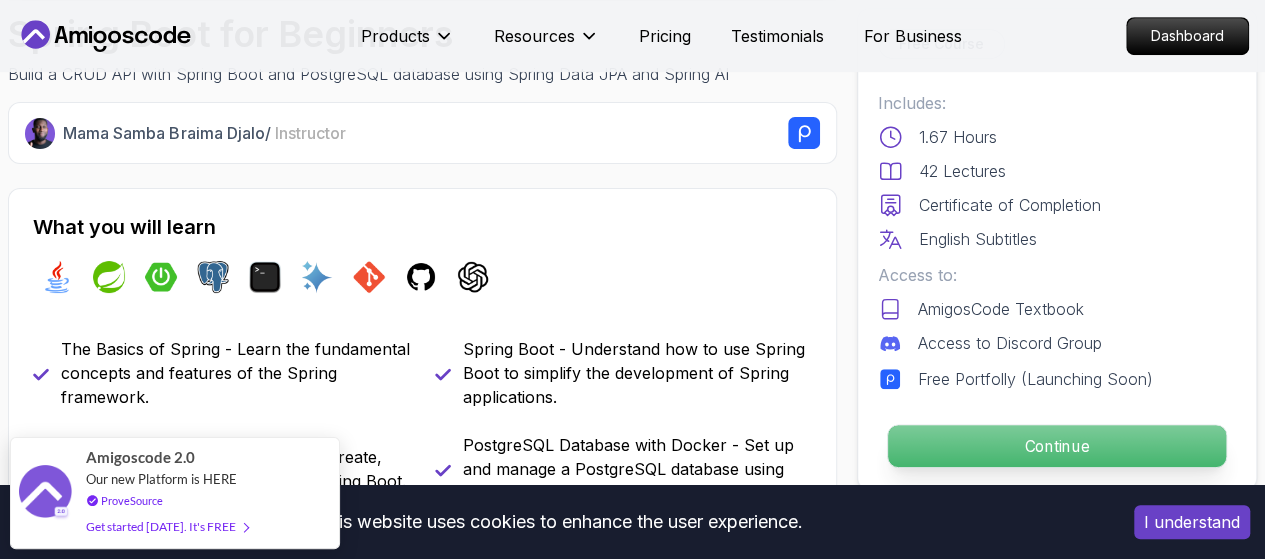 click on "Continue" at bounding box center [1057, 446] 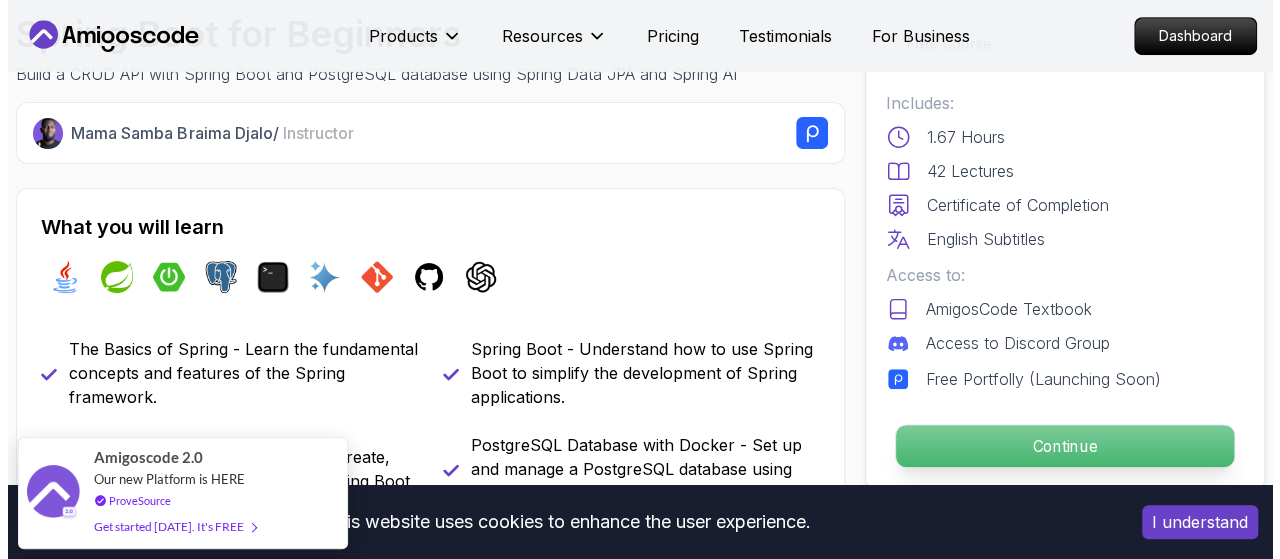 scroll, scrollTop: 0, scrollLeft: 0, axis: both 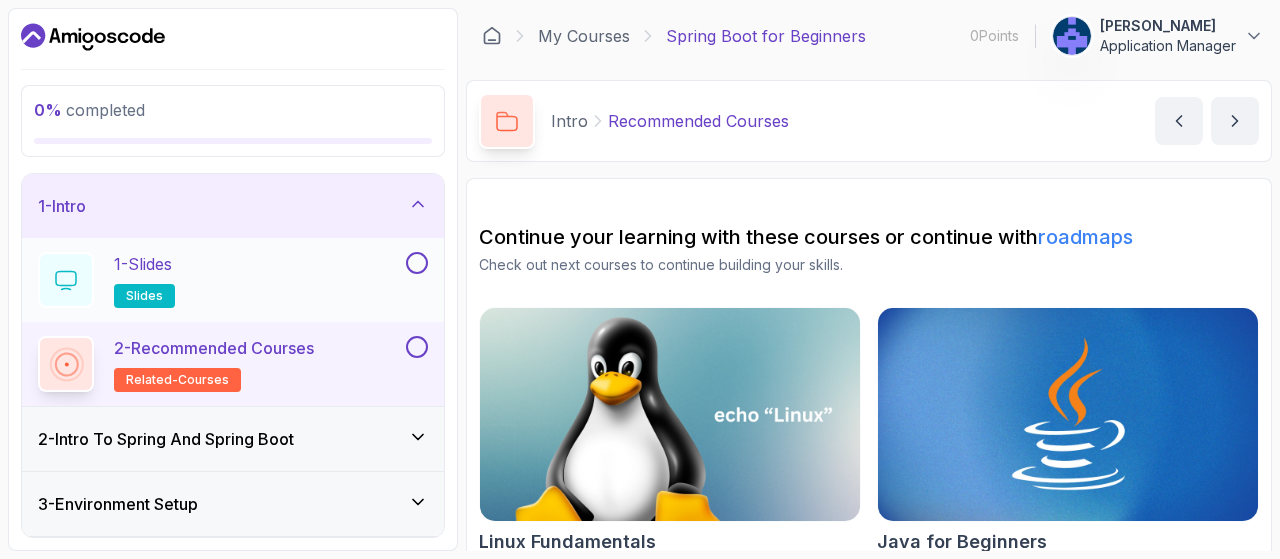 click on "1  -  Slides slides" at bounding box center (220, 280) 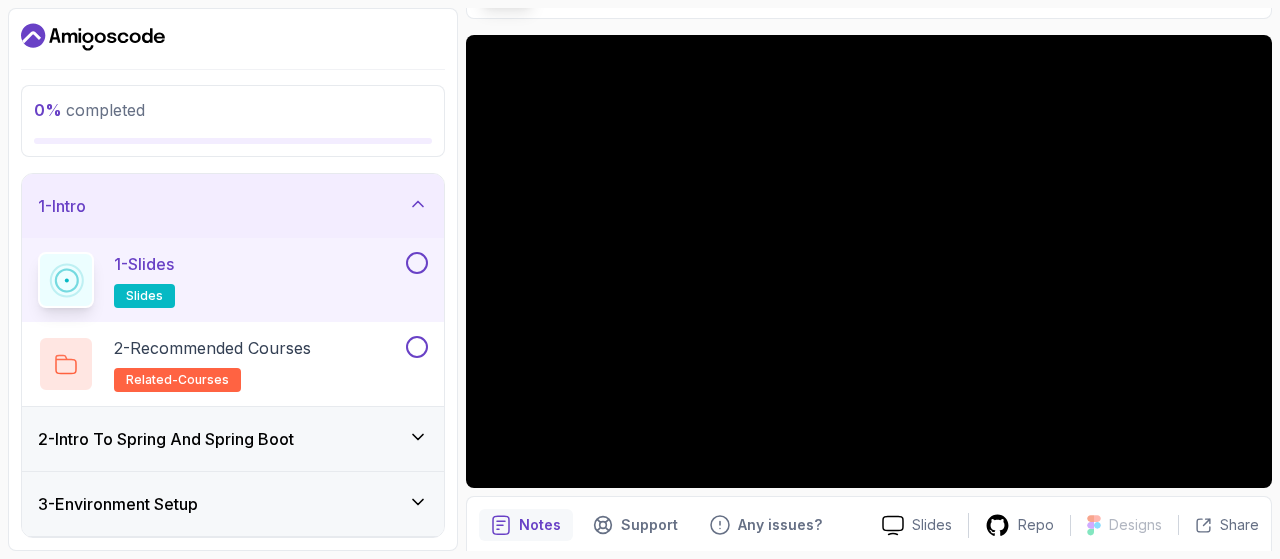 scroll, scrollTop: 118, scrollLeft: 0, axis: vertical 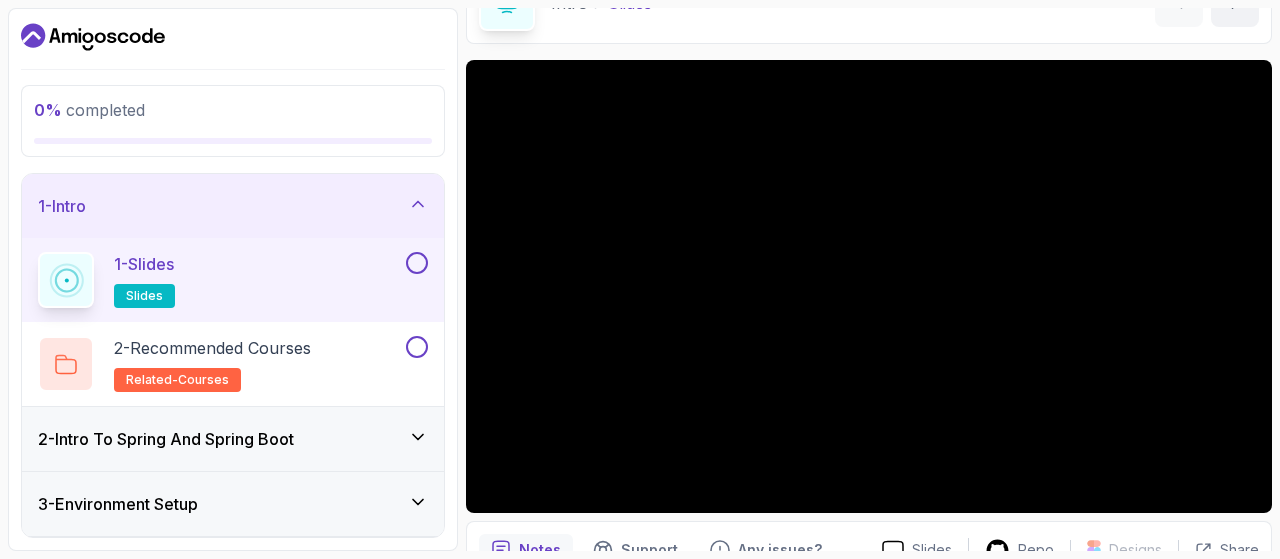 type 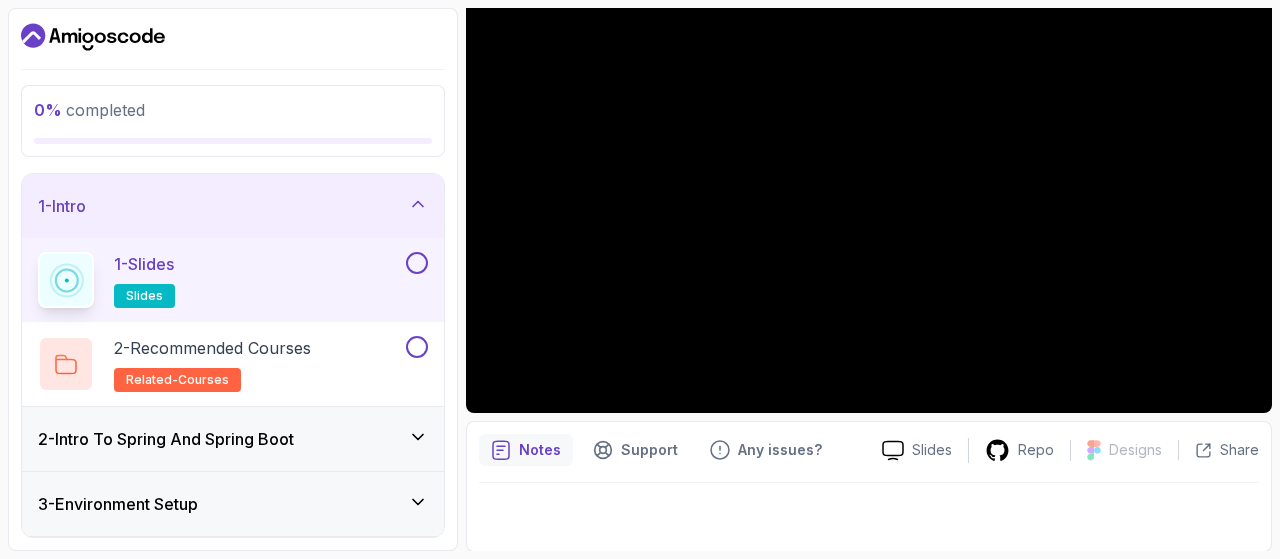 click at bounding box center [417, 263] 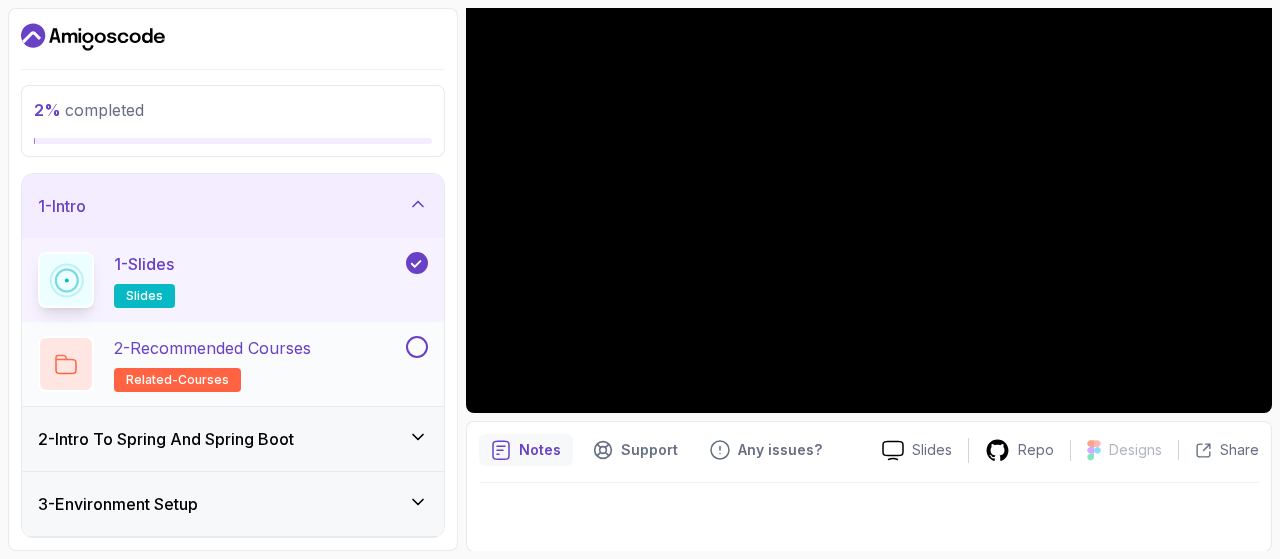 click on "2  -  Recommended Courses related-courses" at bounding box center [220, 364] 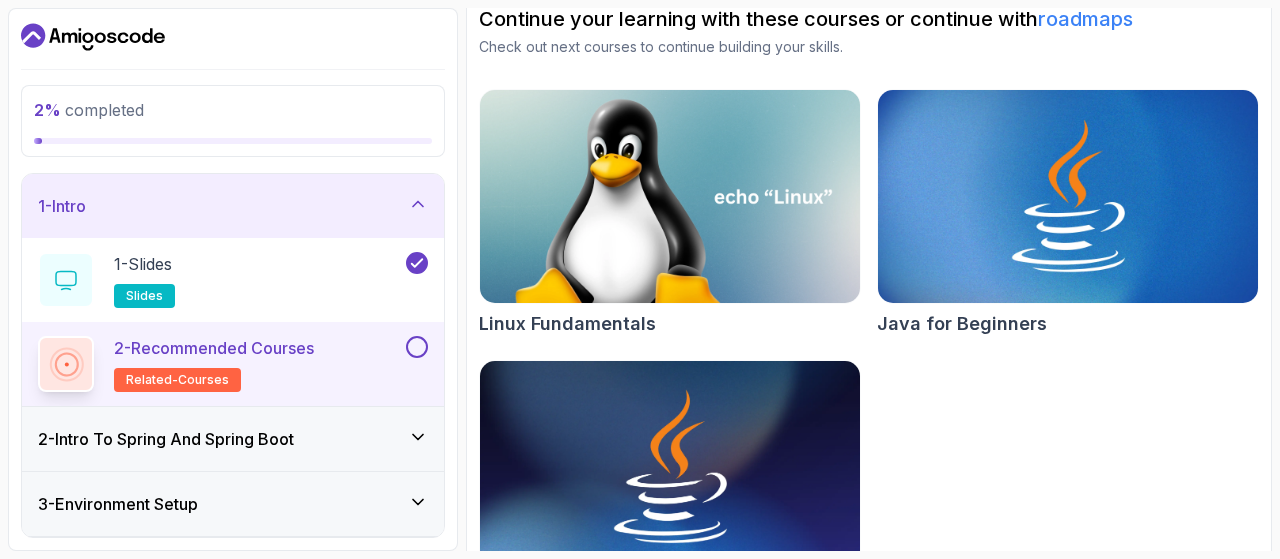 scroll, scrollTop: 293, scrollLeft: 0, axis: vertical 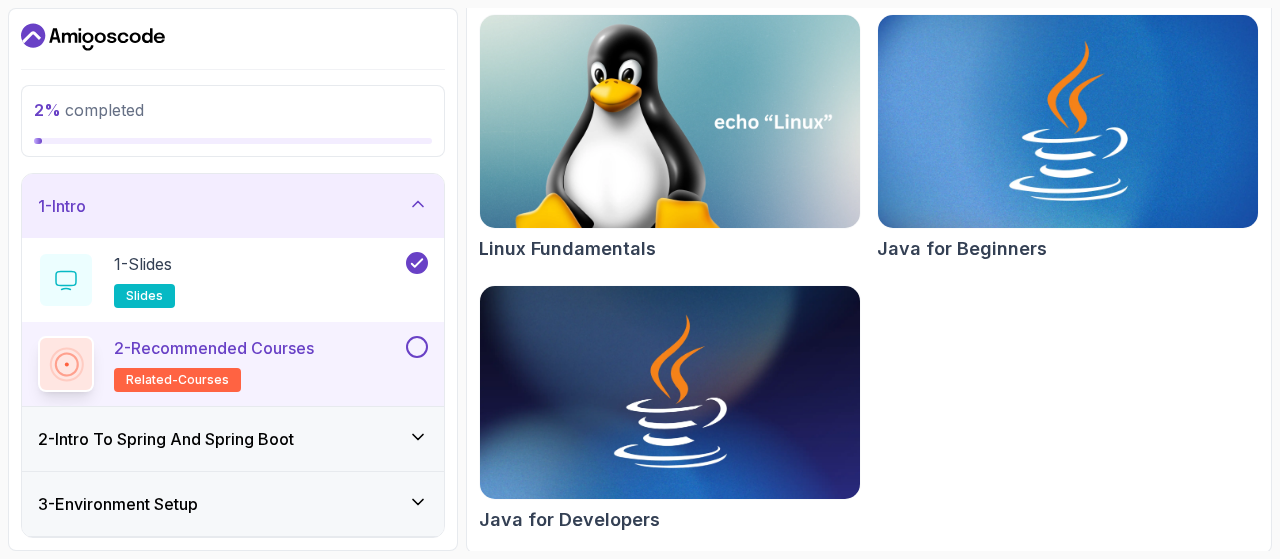 click at bounding box center [1068, 122] 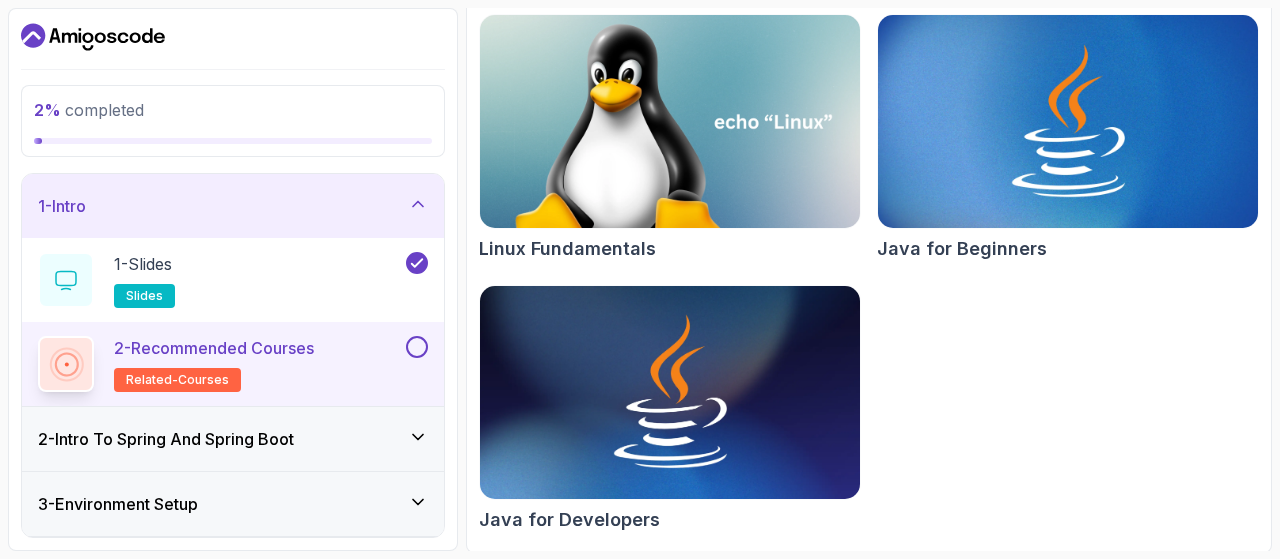 scroll, scrollTop: 100, scrollLeft: 0, axis: vertical 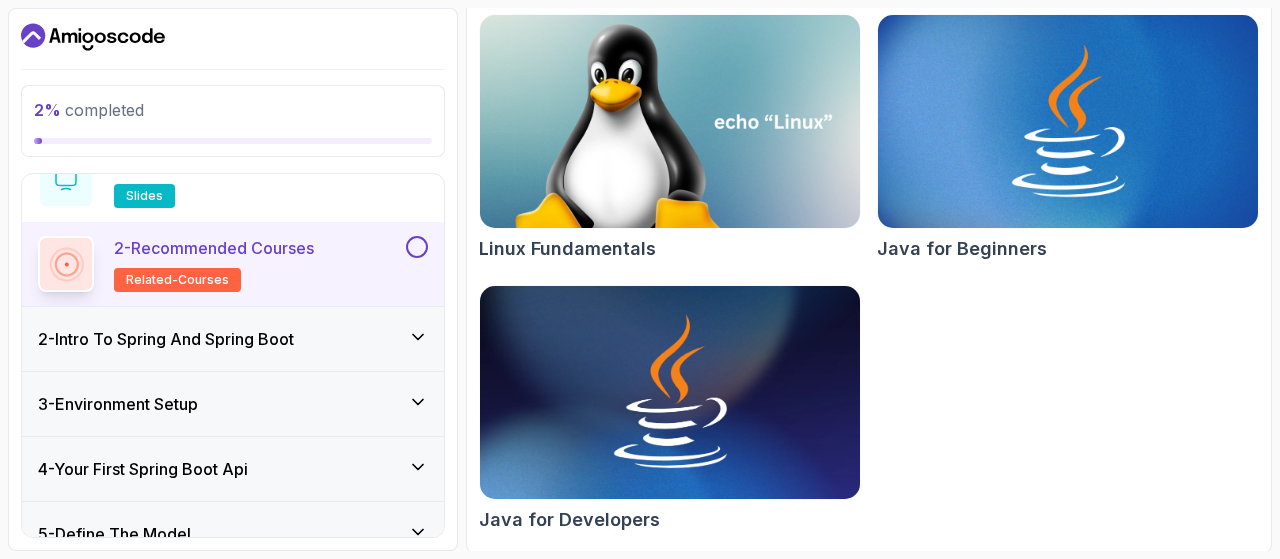 click on "2  -  Intro To Spring And Spring Boot" at bounding box center (233, 339) 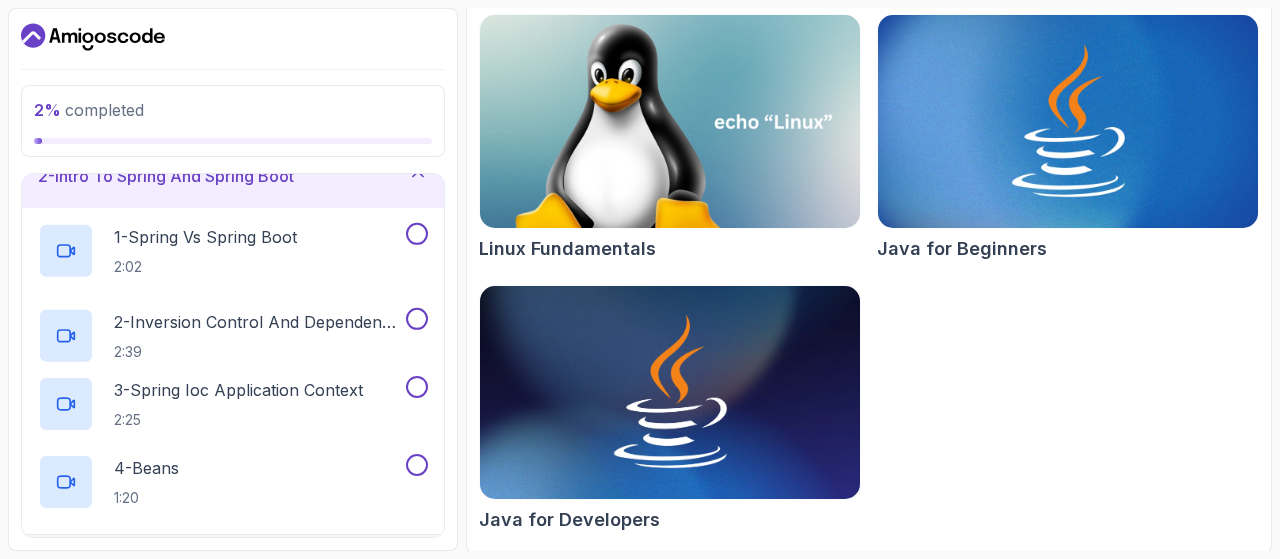 scroll, scrollTop: 64, scrollLeft: 0, axis: vertical 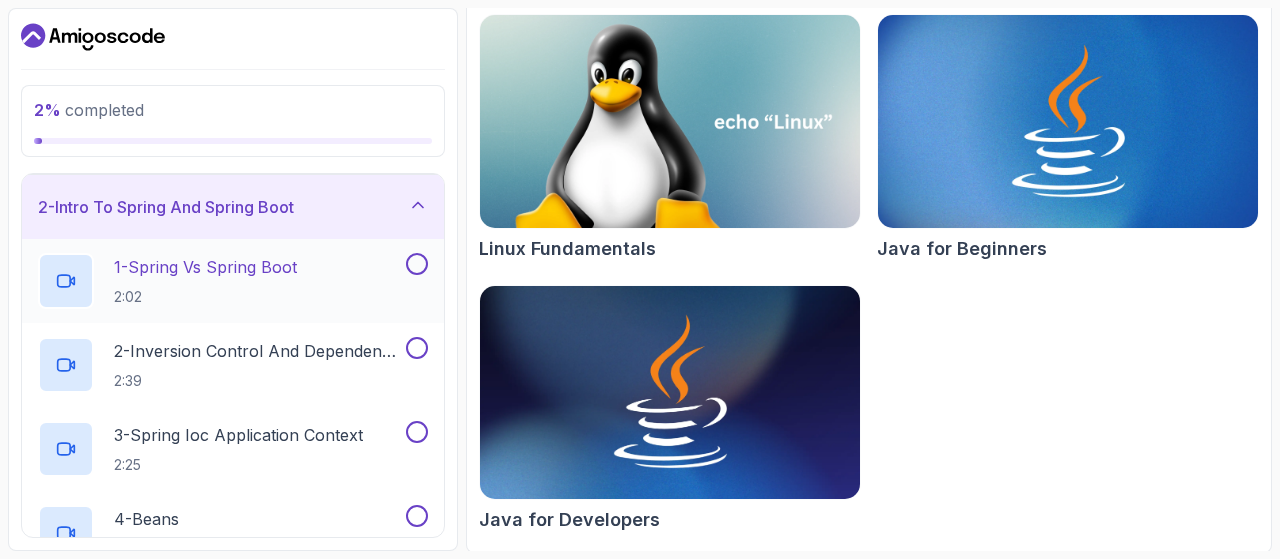 click on "1  -  Spring Vs Spring Boot 2:02" at bounding box center (220, 281) 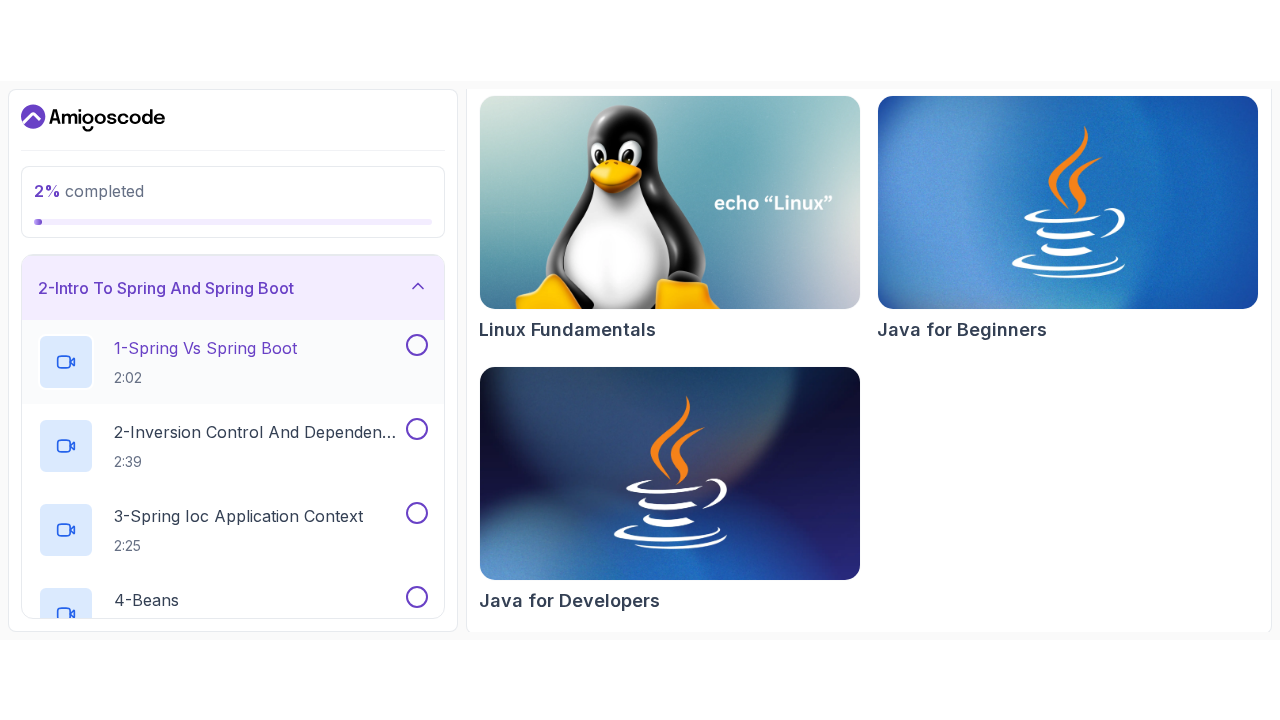 scroll, scrollTop: 218, scrollLeft: 0, axis: vertical 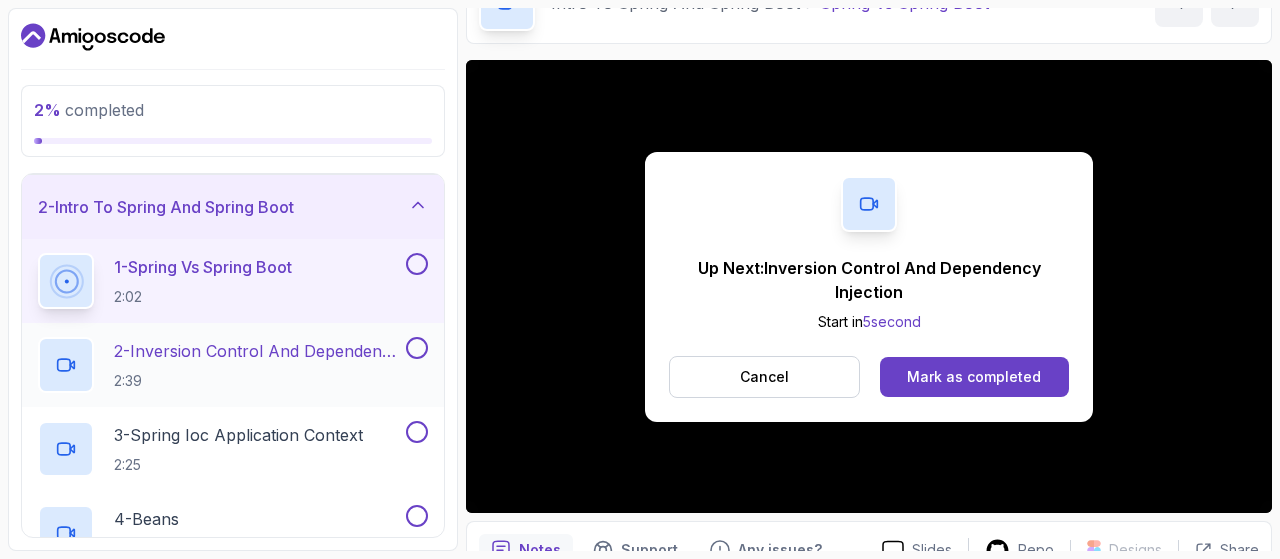 click on "2  -  Inversion Control And Dependency Injection 2:39" at bounding box center [258, 365] 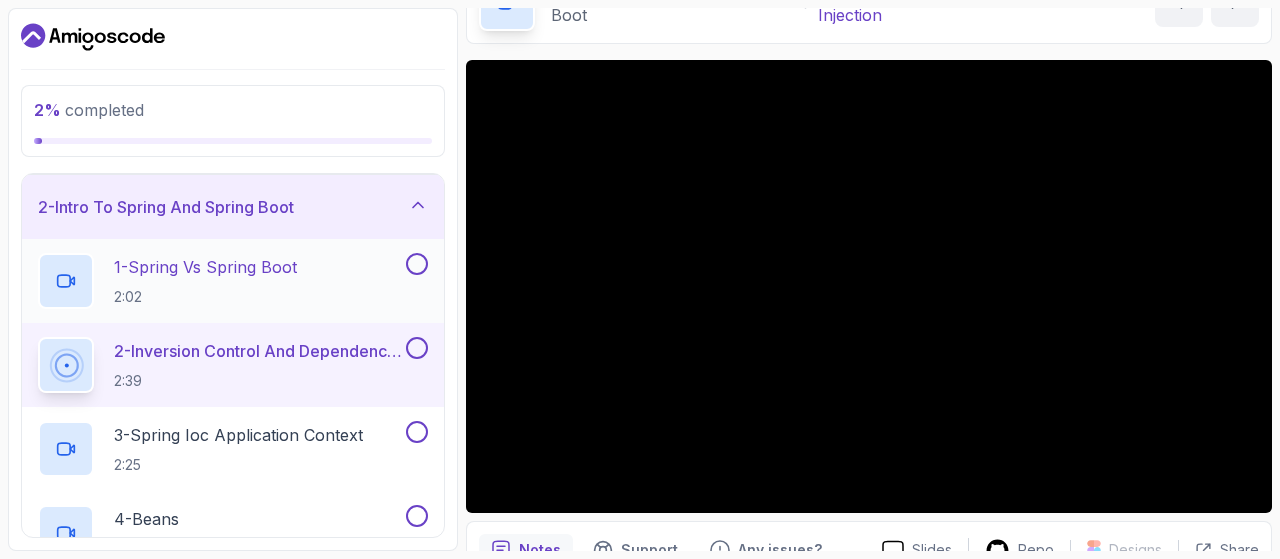 click at bounding box center (417, 264) 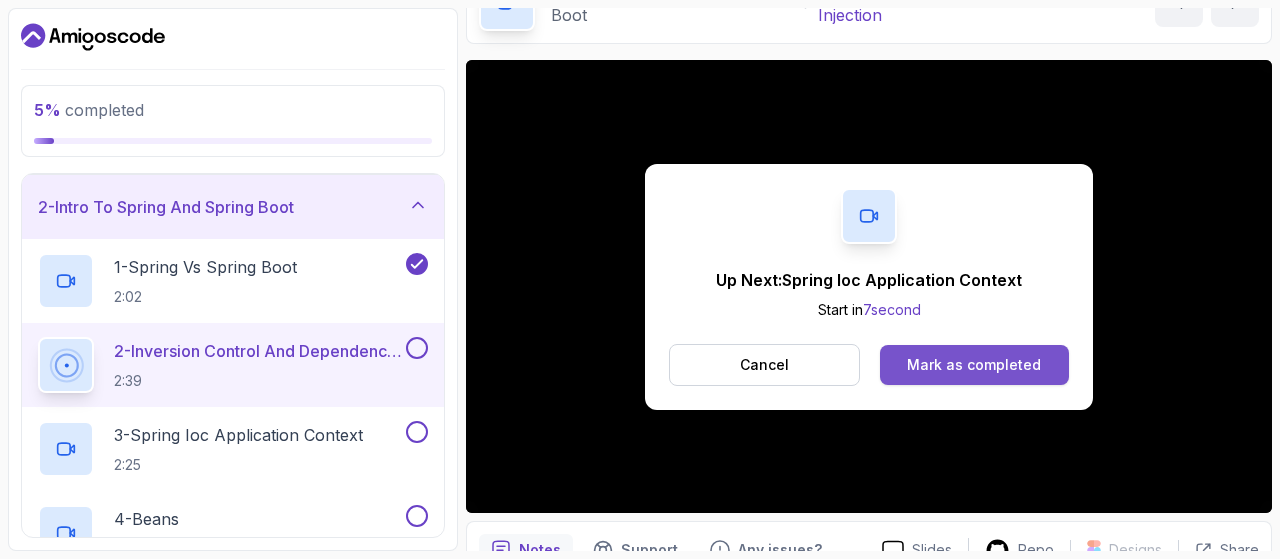 click on "Mark as completed" at bounding box center (974, 365) 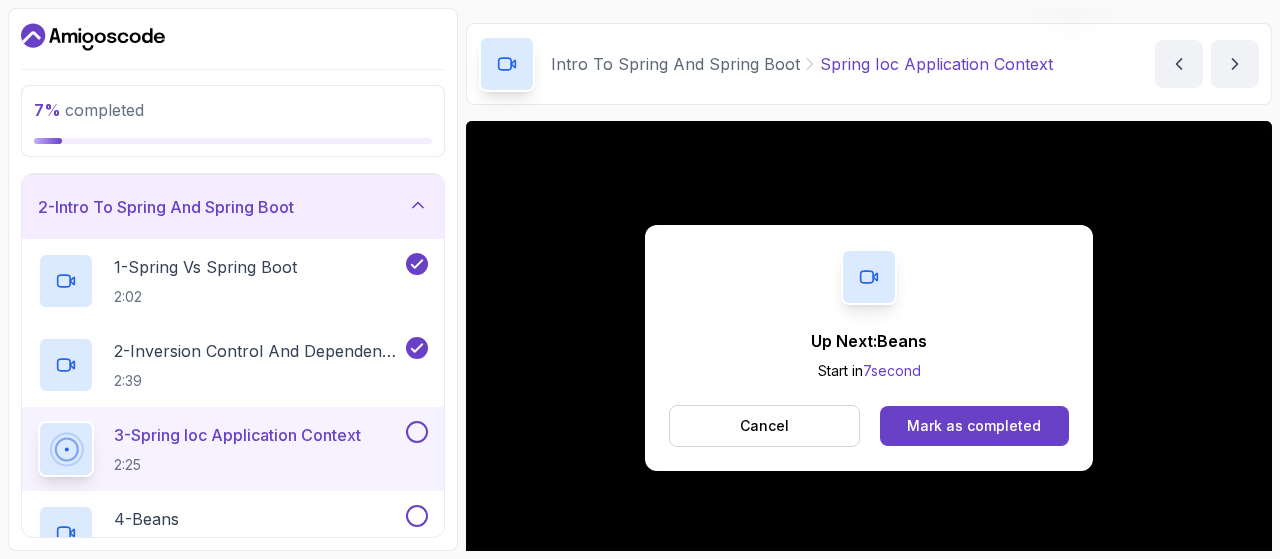 scroll, scrollTop: 118, scrollLeft: 0, axis: vertical 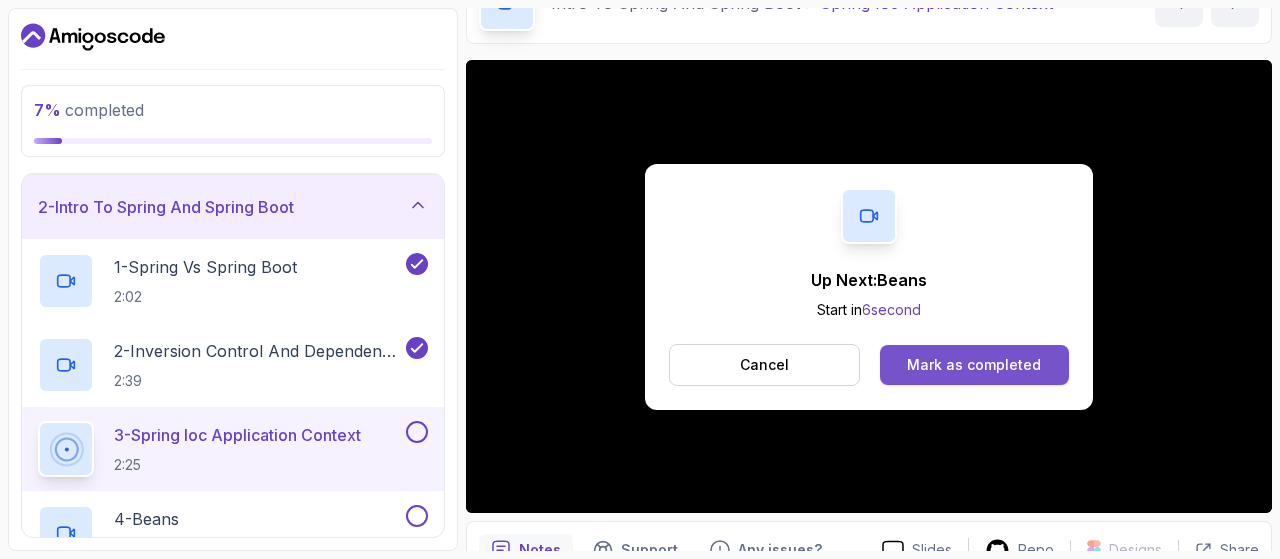click on "Mark as completed" at bounding box center [974, 365] 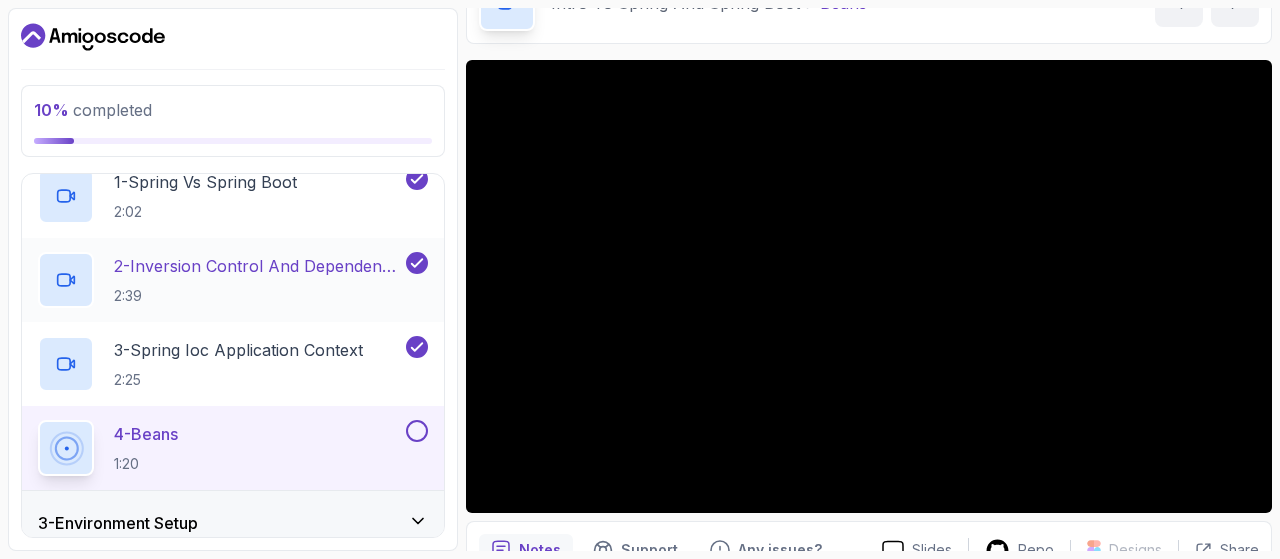 scroll, scrollTop: 264, scrollLeft: 0, axis: vertical 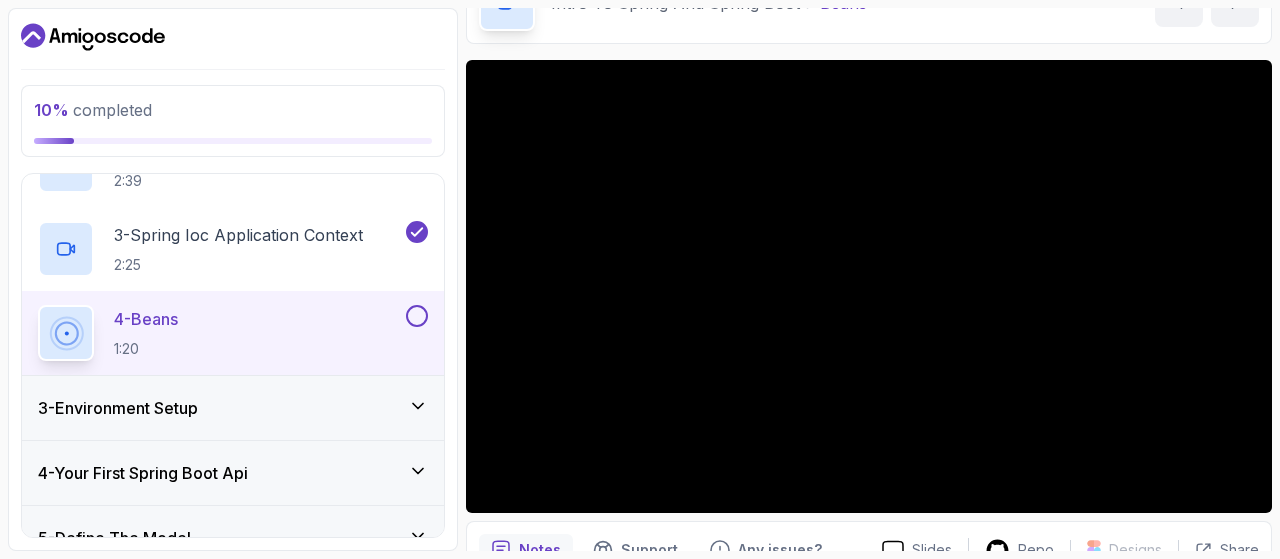 click on "3  -  Environment Setup" at bounding box center (233, 408) 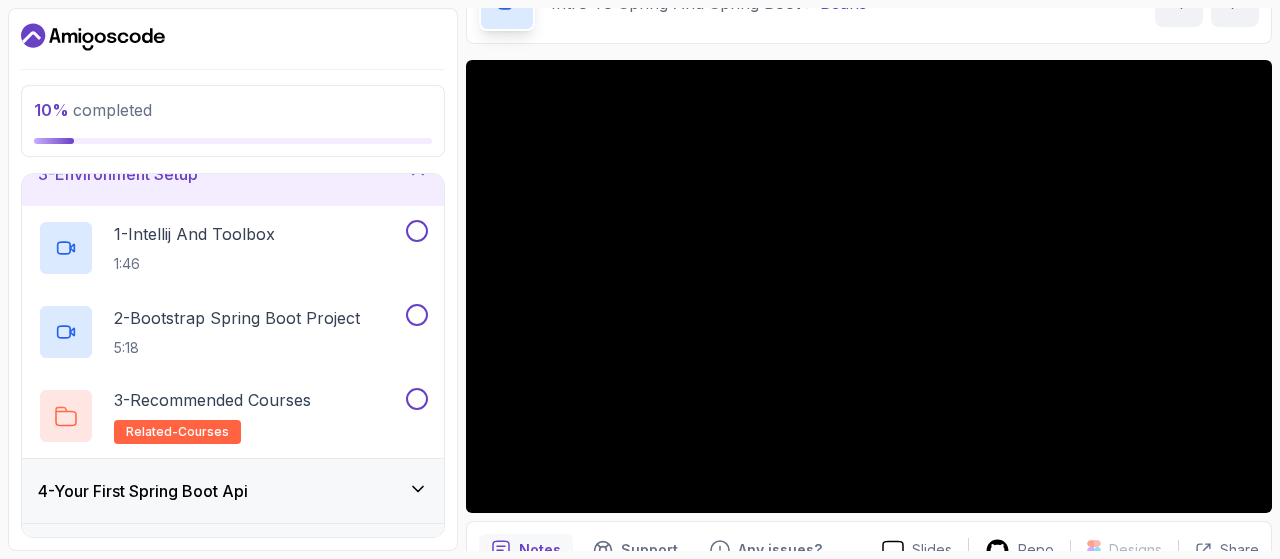 scroll, scrollTop: 0, scrollLeft: 0, axis: both 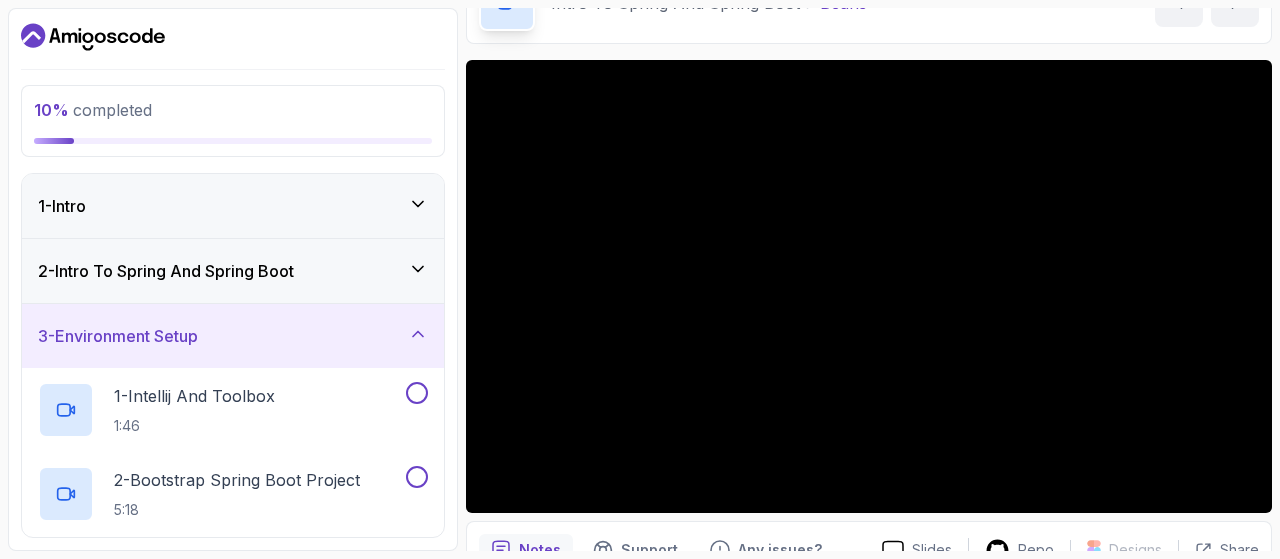 click on "3  -  Environment Setup" at bounding box center (233, 336) 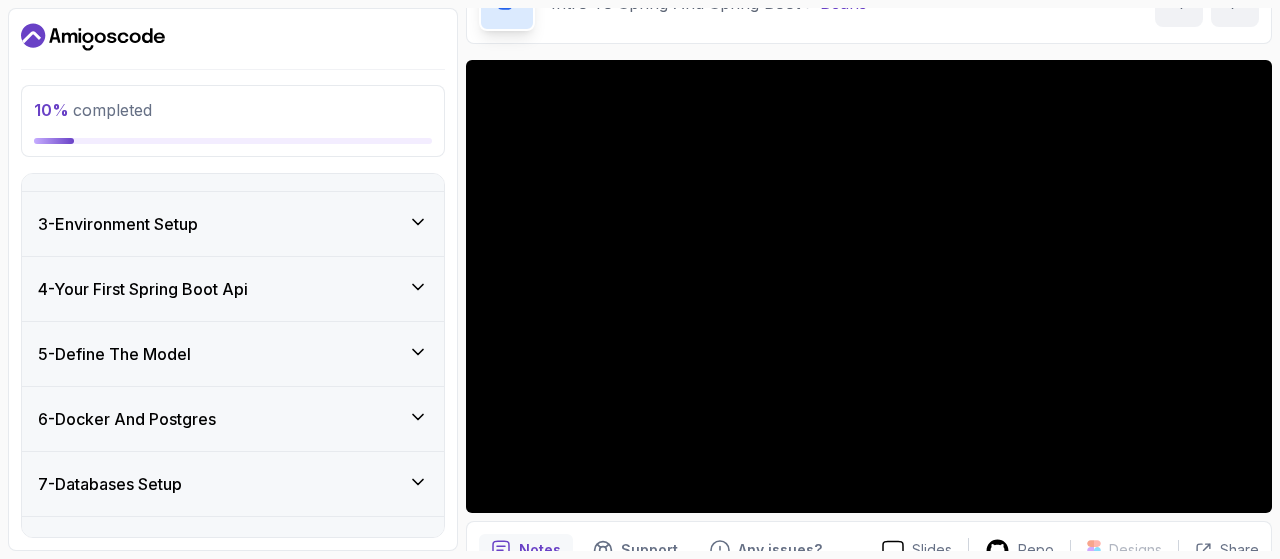 scroll, scrollTop: 0, scrollLeft: 0, axis: both 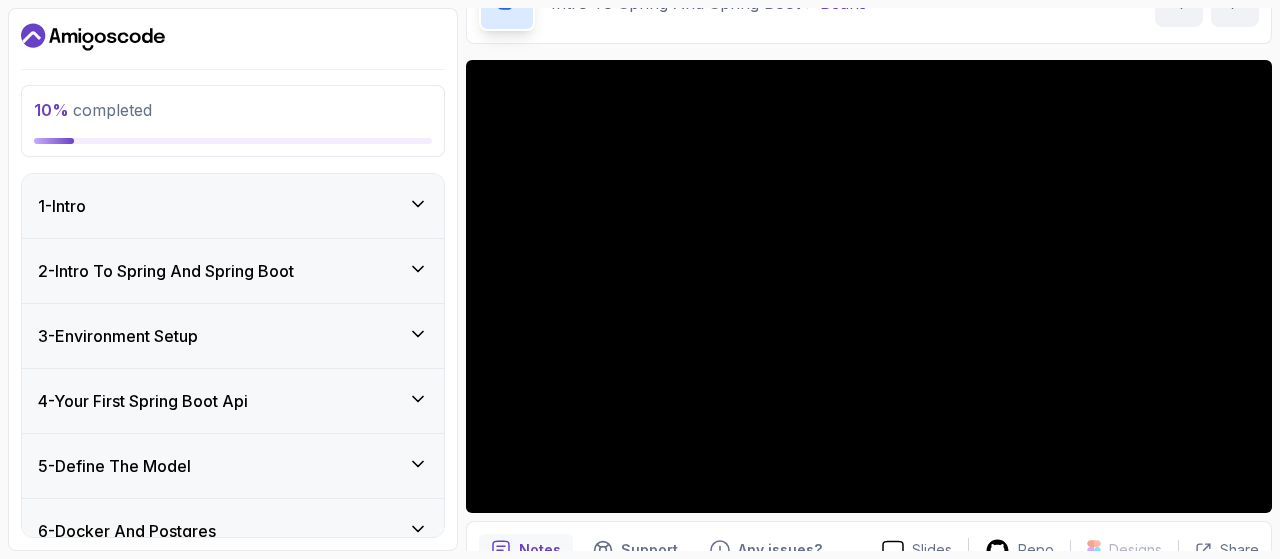 click on "2  -  Intro To Spring And Spring Boot" at bounding box center (166, 271) 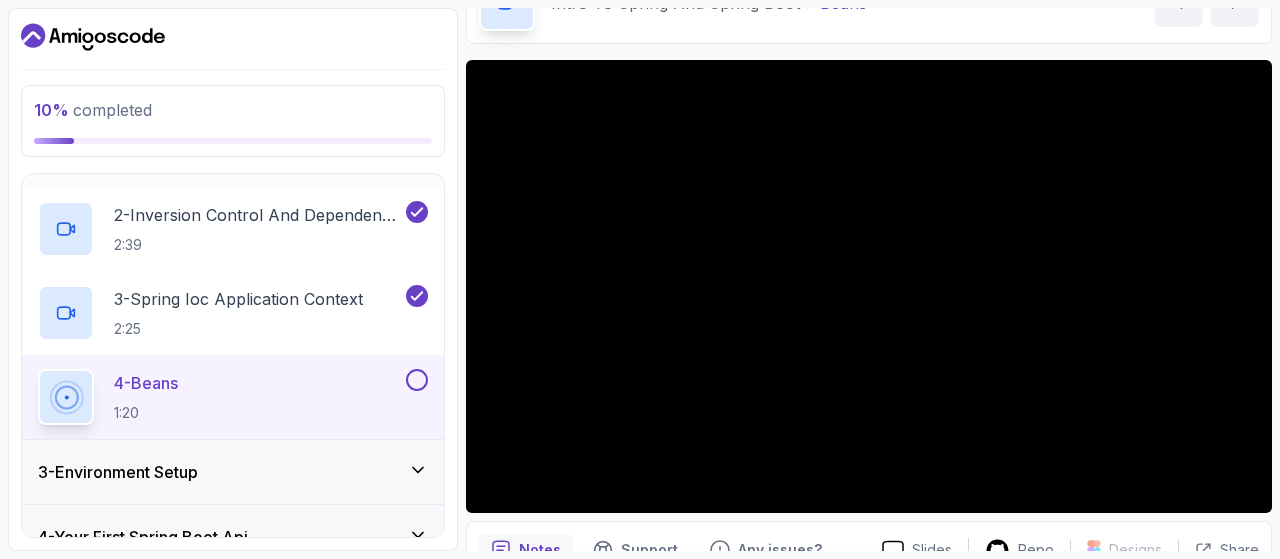 scroll, scrollTop: 300, scrollLeft: 0, axis: vertical 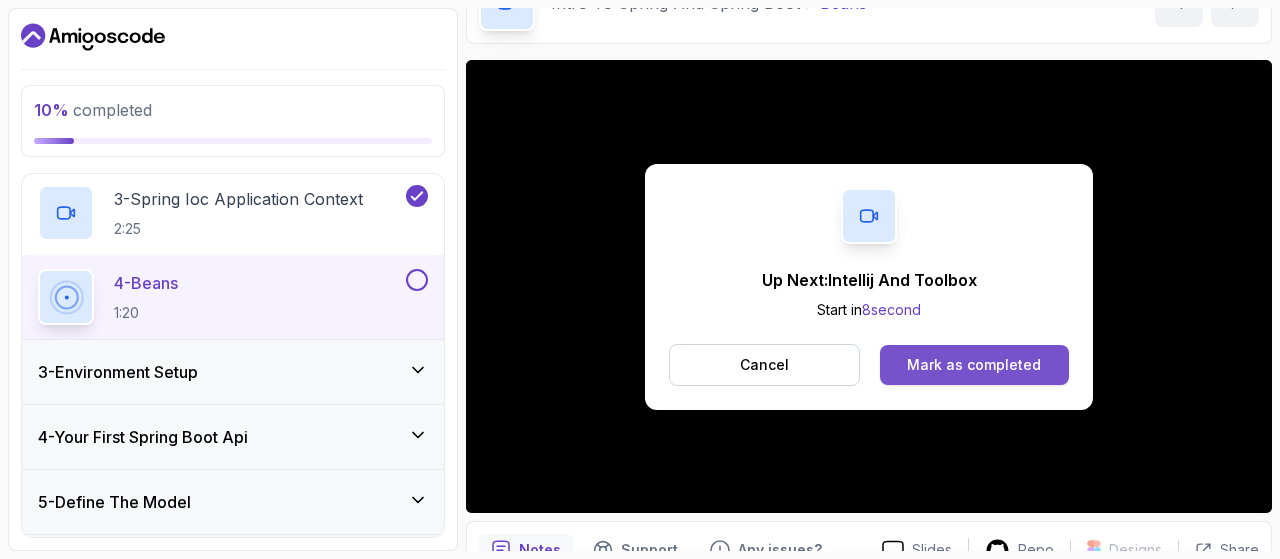 click on "Mark as completed" at bounding box center [974, 365] 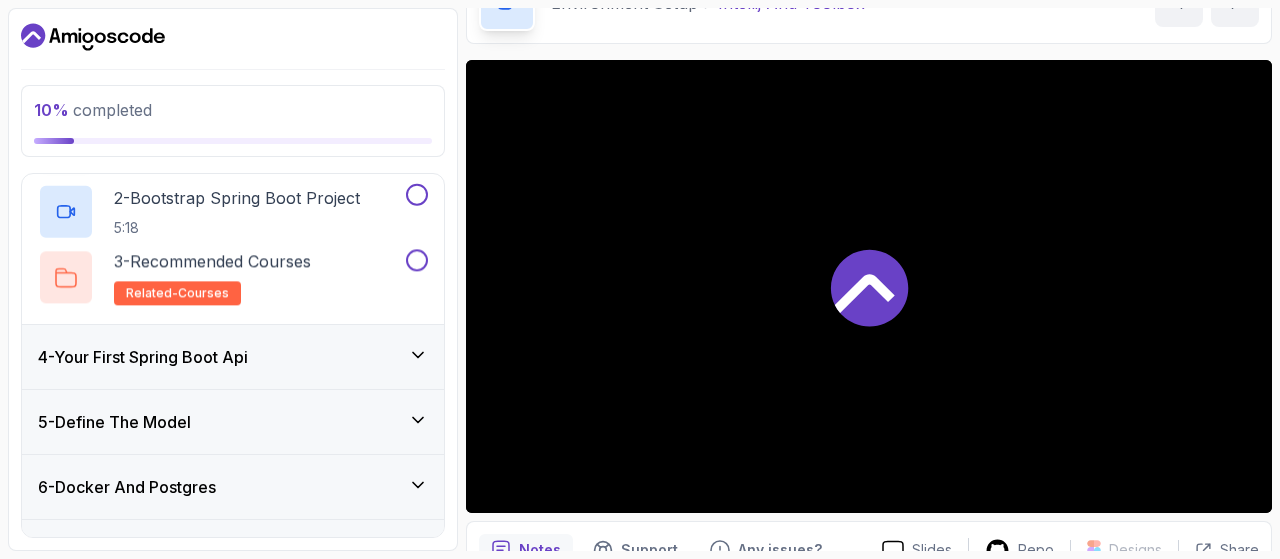 scroll, scrollTop: 178, scrollLeft: 0, axis: vertical 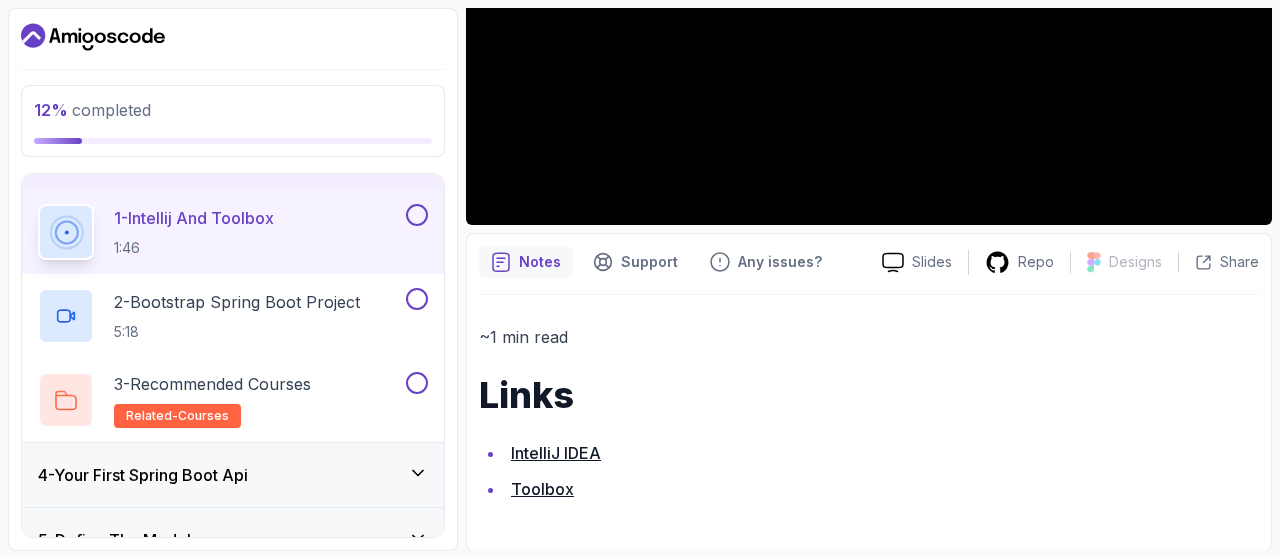 click on "Toolbox" at bounding box center [542, 489] 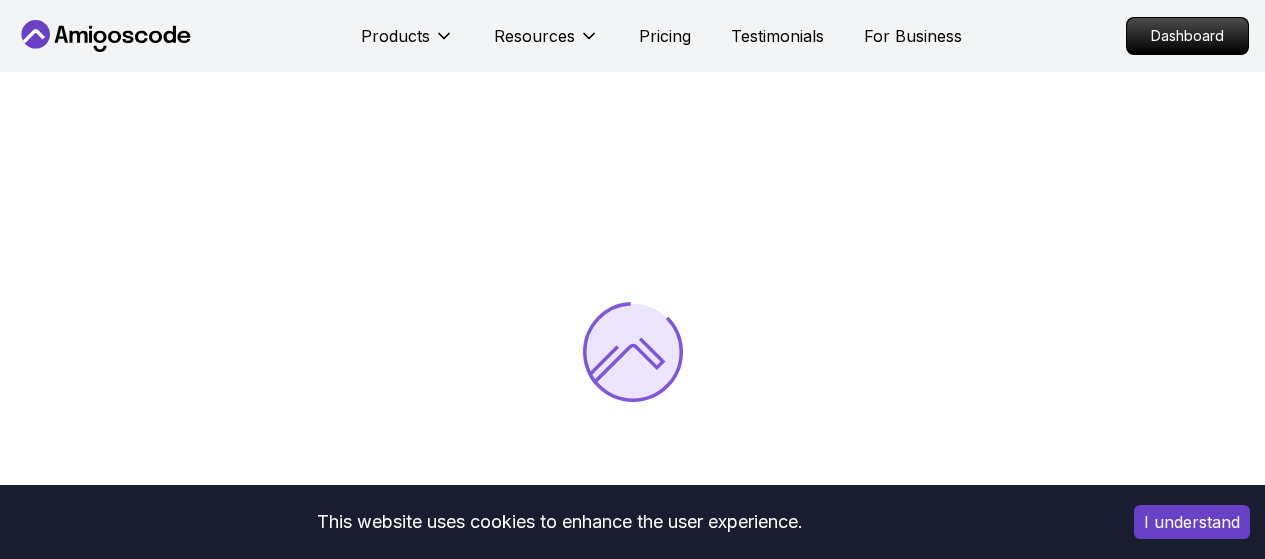 scroll, scrollTop: 0, scrollLeft: 0, axis: both 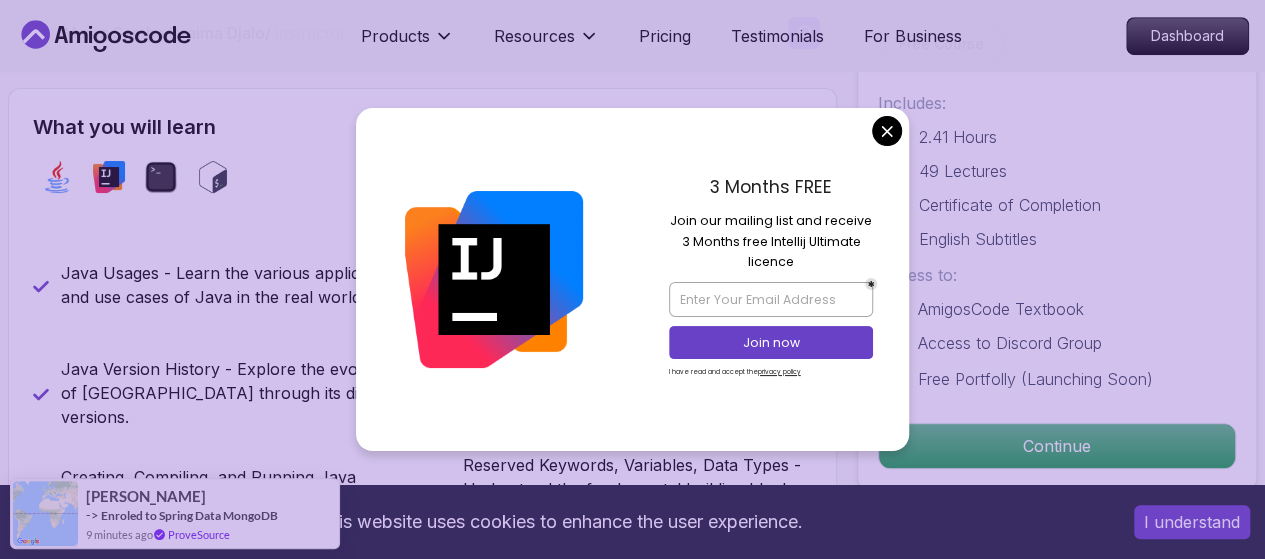 click on "This website uses cookies to enhance the user experience. I understand Products Resources Pricing Testimonials For Business Dashboard Products Resources Pricing Testimonials For Business Dashboard Java for Beginners Beginner-friendly Java course for essential programming skills and application development Mama Samba Braima Djalo  /   Instructor Free Course Includes: 2.41 Hours 49 Lectures Certificate of Completion English Subtitles Access to: AmigosCode Textbook Access to Discord Group Free Portfolly (Launching Soon) Continue Share this Course or Copy link Got a Team of 5 or More? With one subscription, give your entire team access to all courses and features. Check our Business Plan Mama Samba Braima Djalo  /   Instructor What you will learn java intellij terminal bash Java Usages - Learn the various applications and use cases of Java in the real world. Compiled vs Interpreted, Static vs Dynamic Typing - Understand the differences between compiled and interpreted languages, and static vs dynamic typing." at bounding box center [632, 3578] 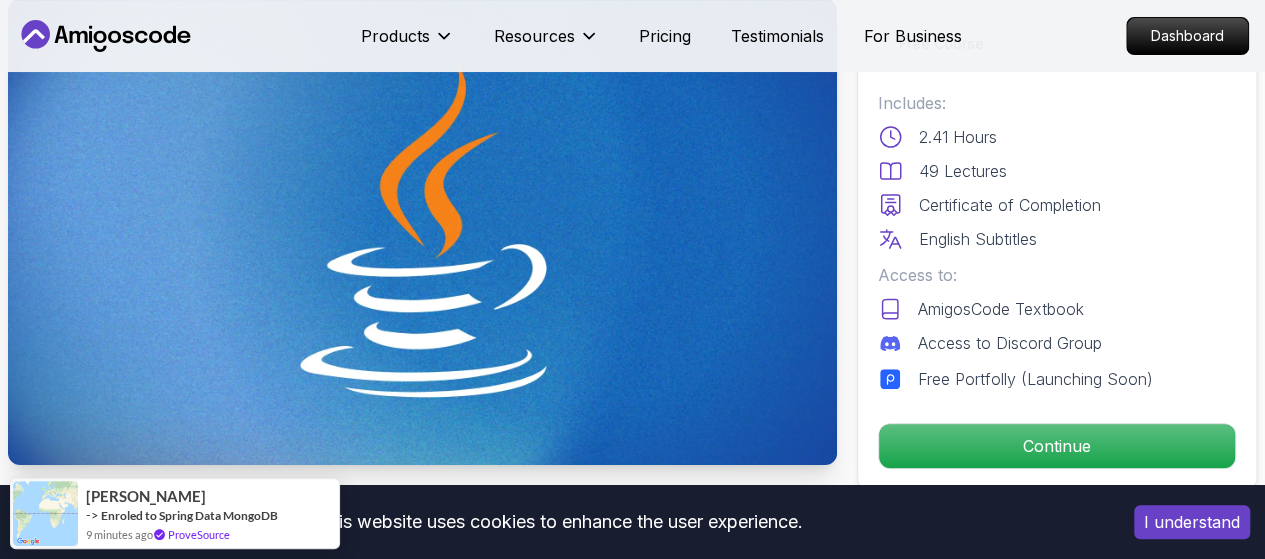 scroll, scrollTop: 0, scrollLeft: 0, axis: both 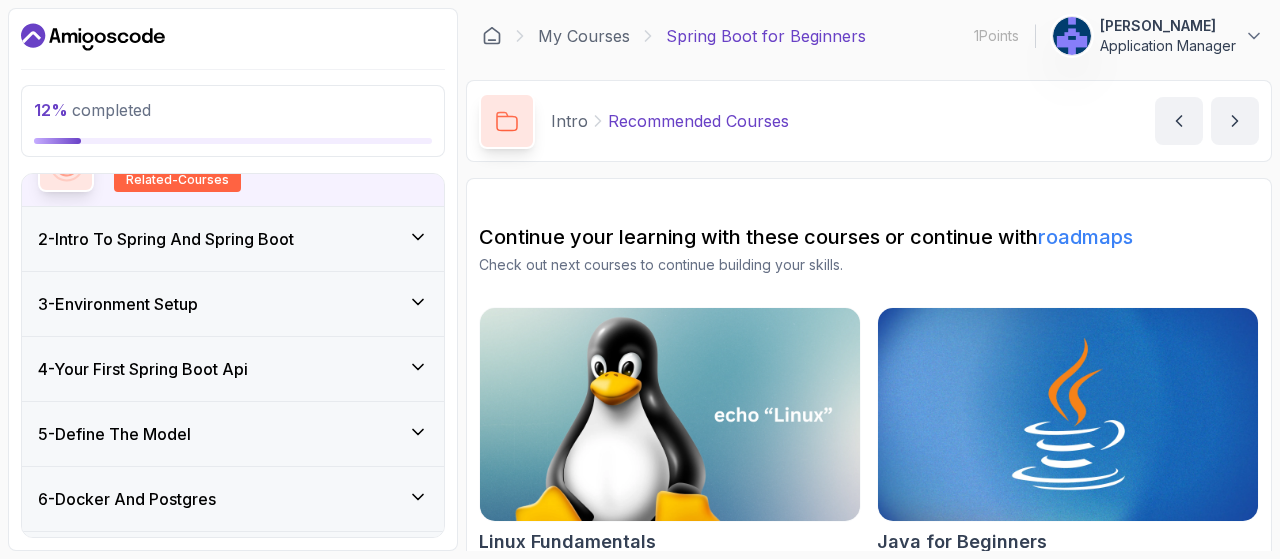 click on "3  -  Environment Setup" at bounding box center [233, 304] 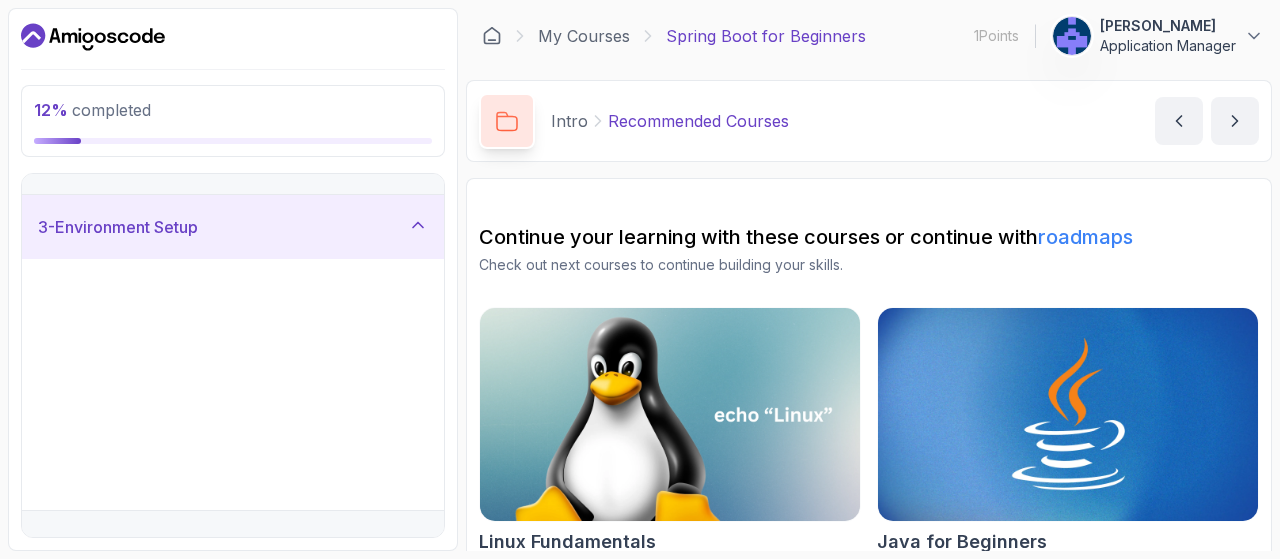 scroll, scrollTop: 100, scrollLeft: 0, axis: vertical 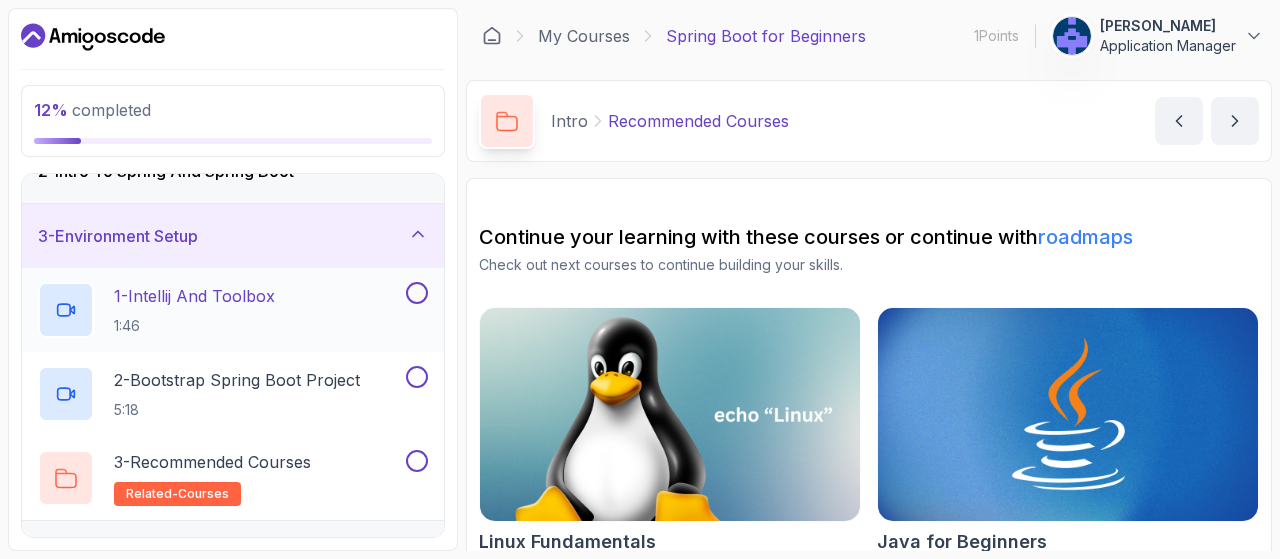 click on "1  -  Intellij And Toolbox" at bounding box center (194, 296) 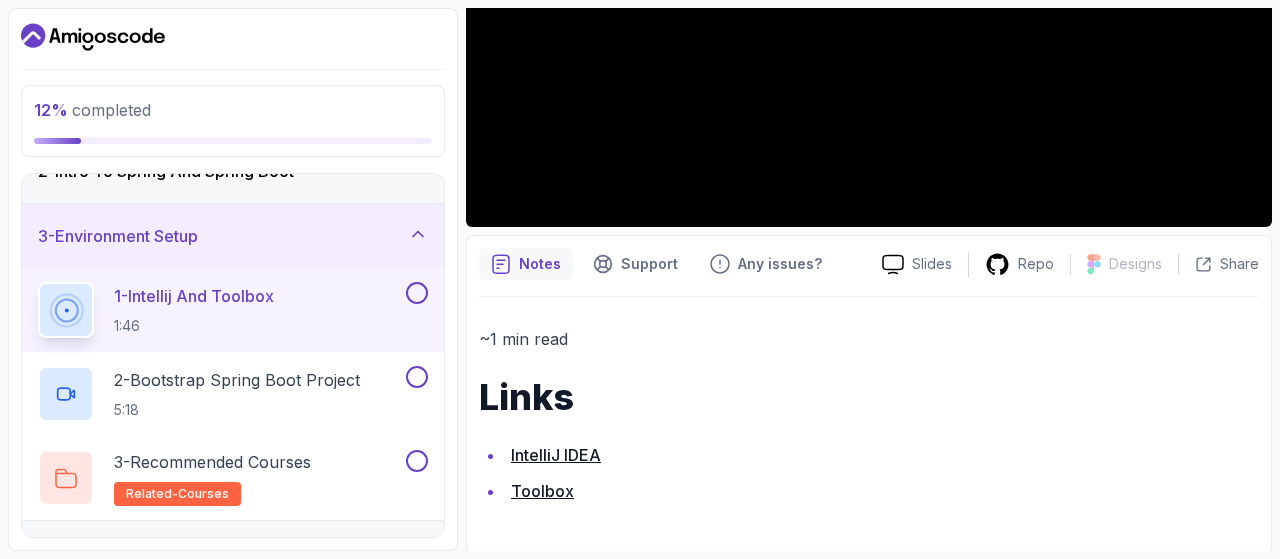scroll, scrollTop: 406, scrollLeft: 0, axis: vertical 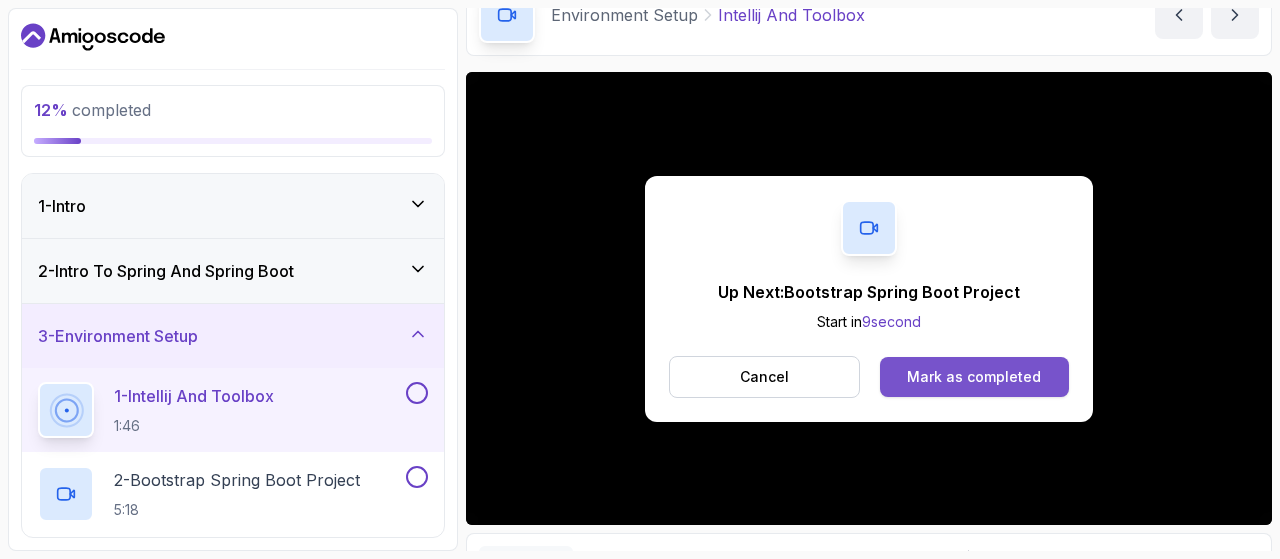 click on "Mark as completed" at bounding box center (974, 377) 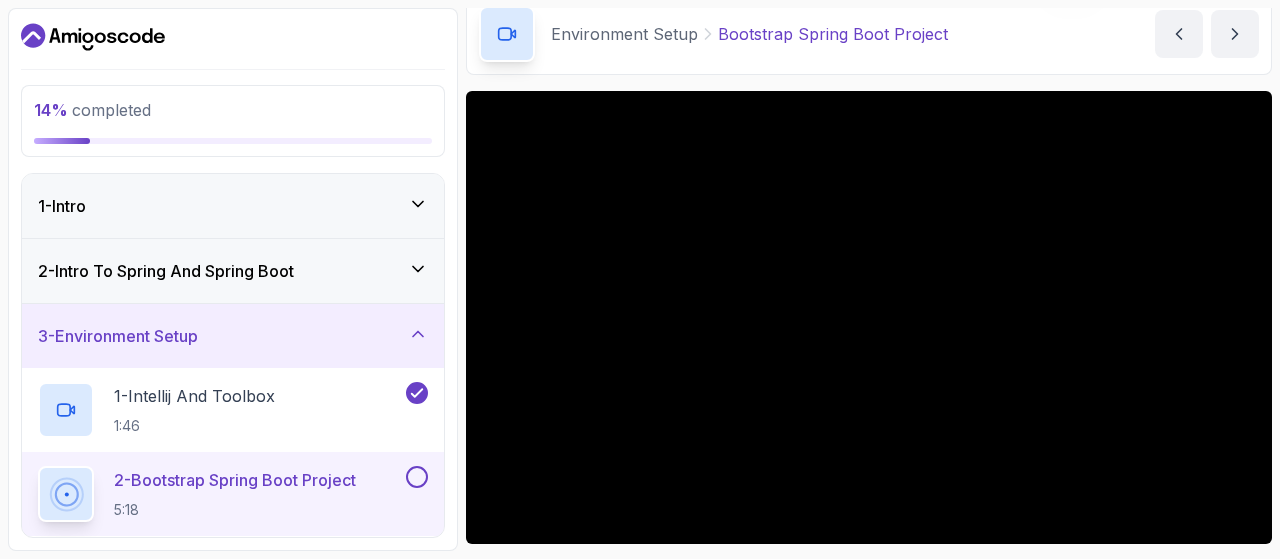 scroll, scrollTop: 0, scrollLeft: 0, axis: both 